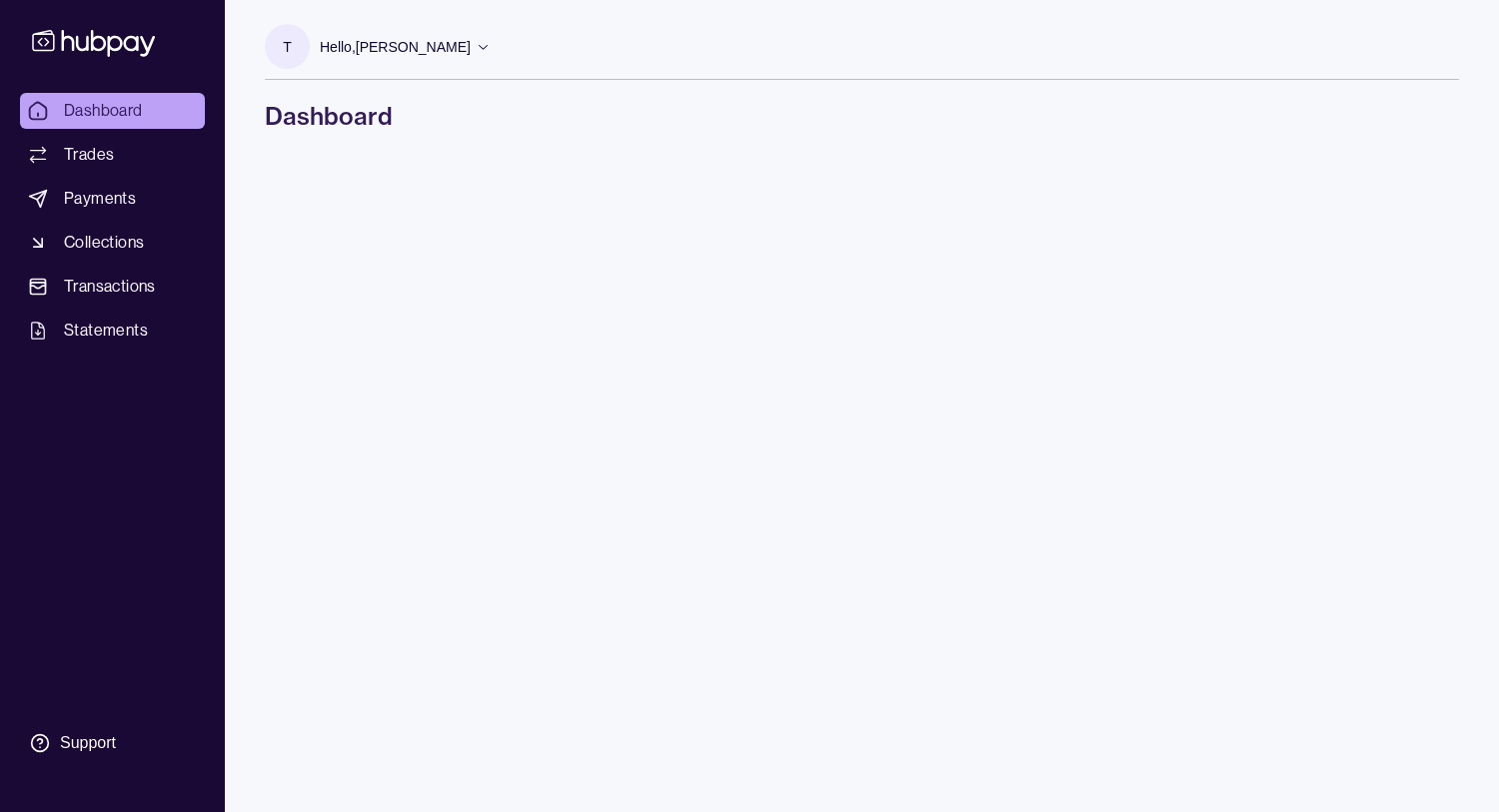 scroll, scrollTop: 0, scrollLeft: 0, axis: both 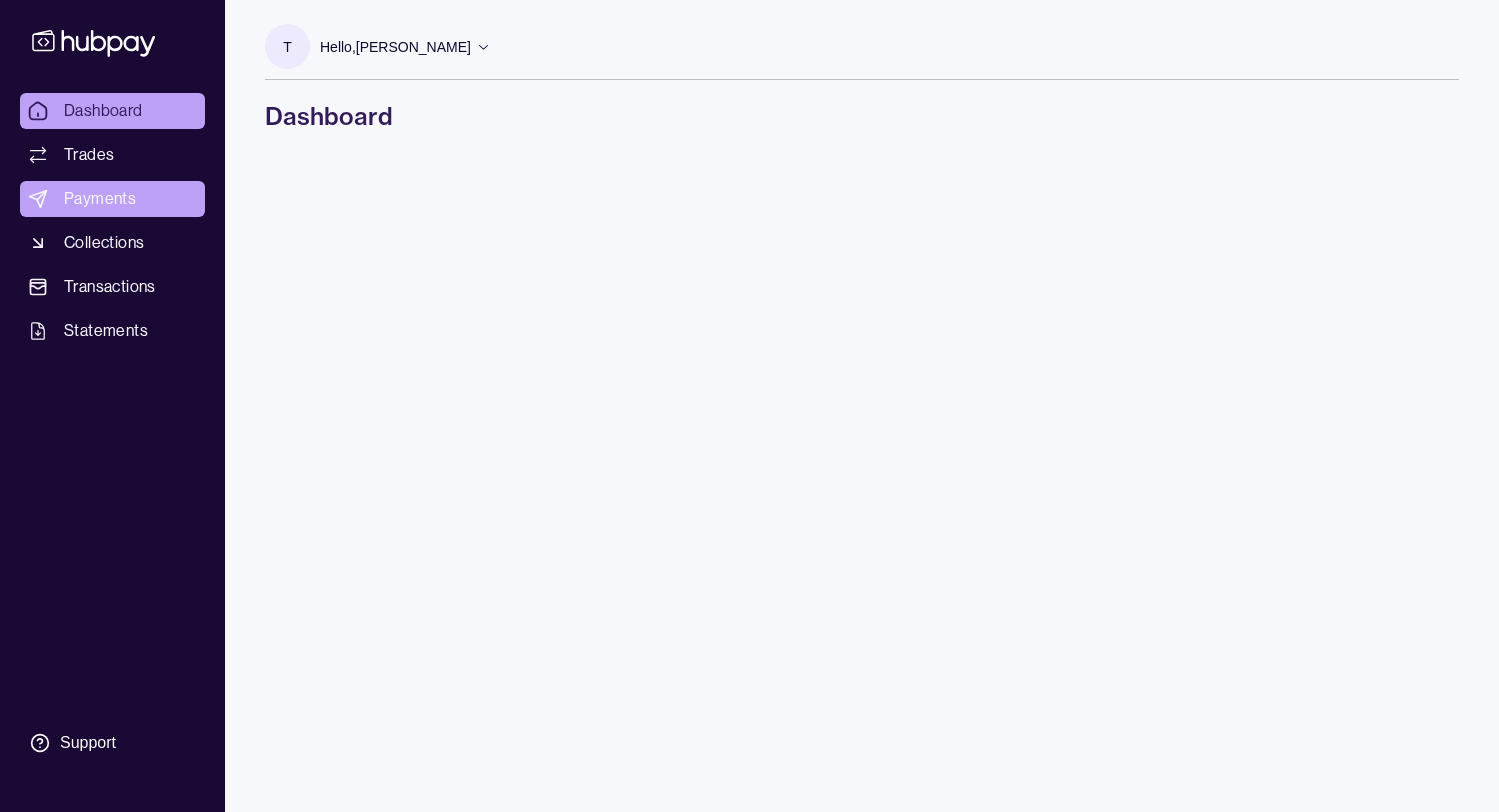 click on "Payments" at bounding box center [100, 199] 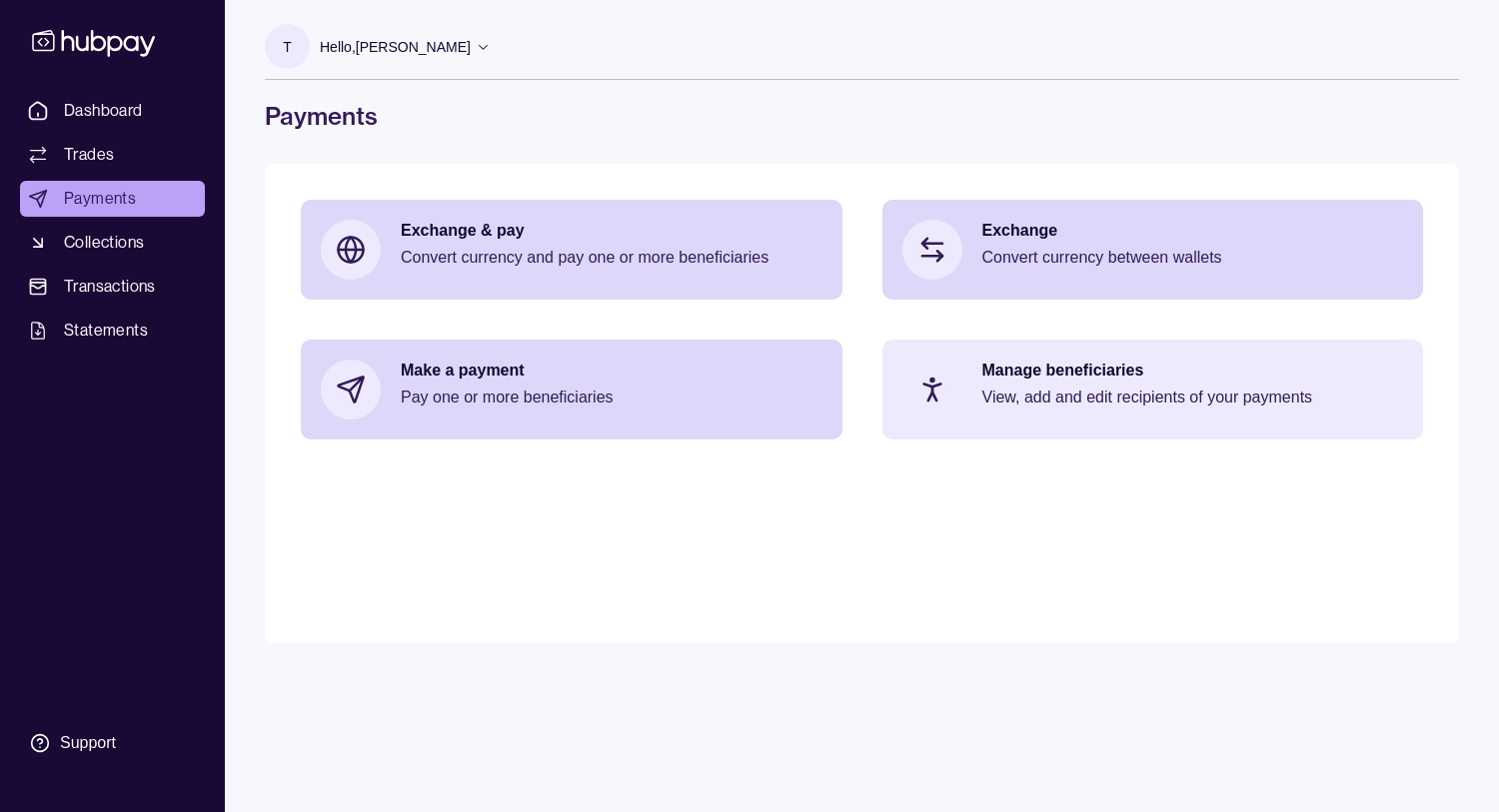 click on "Manage beneficiaries View, add and edit recipients of your payments" at bounding box center (1153, 390) 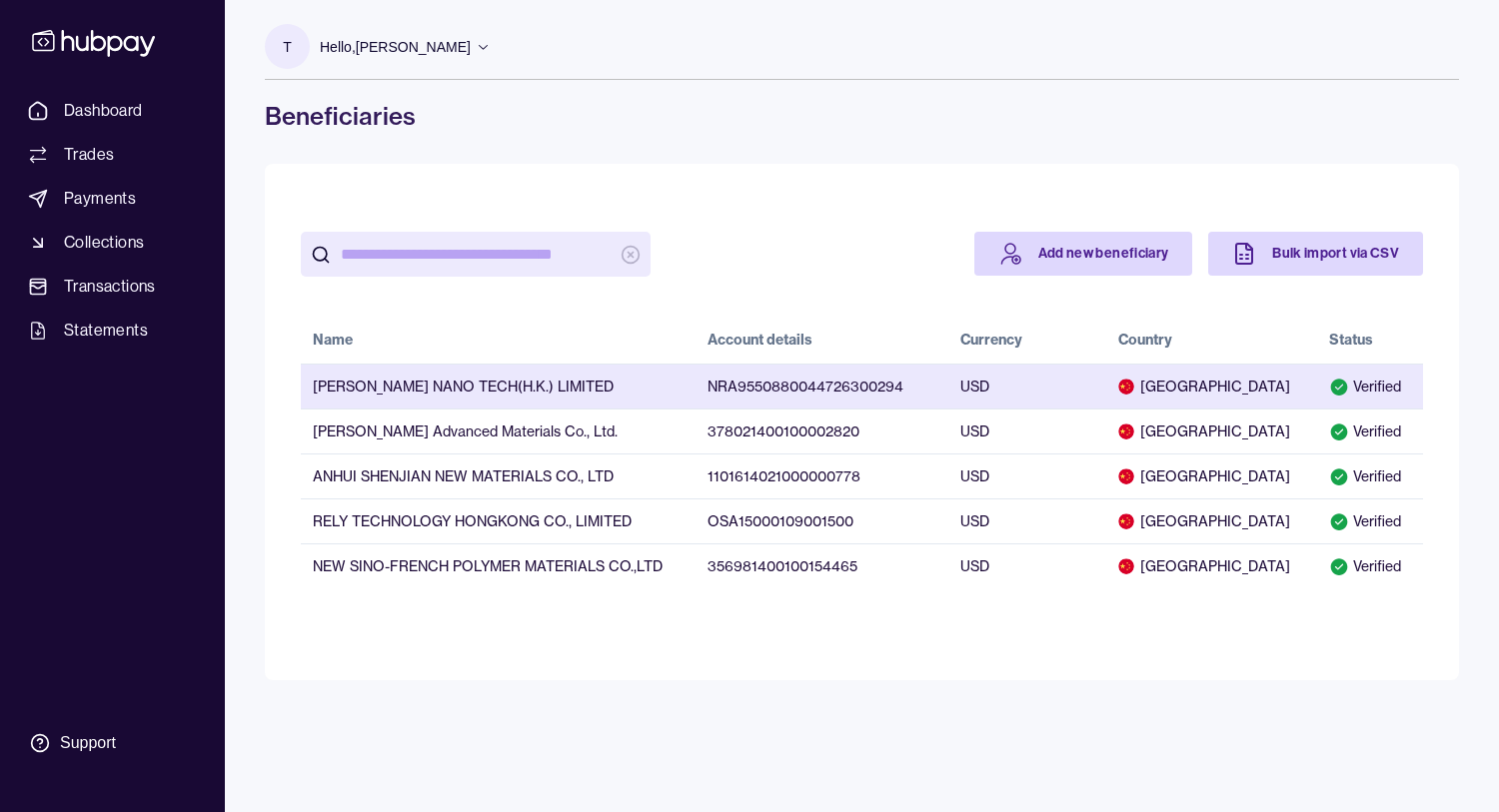 click on "USD" at bounding box center [1027, 386] 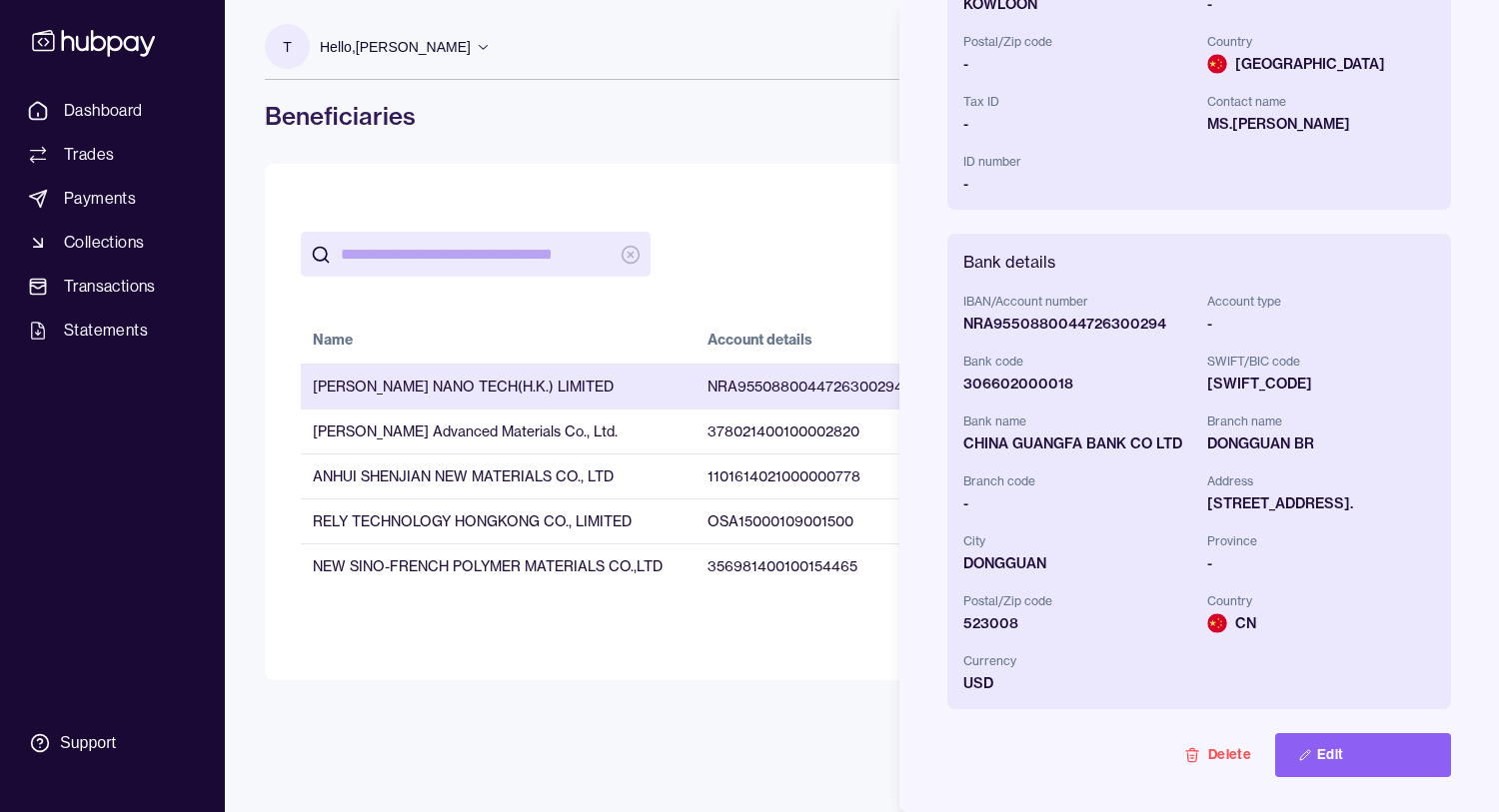 scroll, scrollTop: 522, scrollLeft: 0, axis: vertical 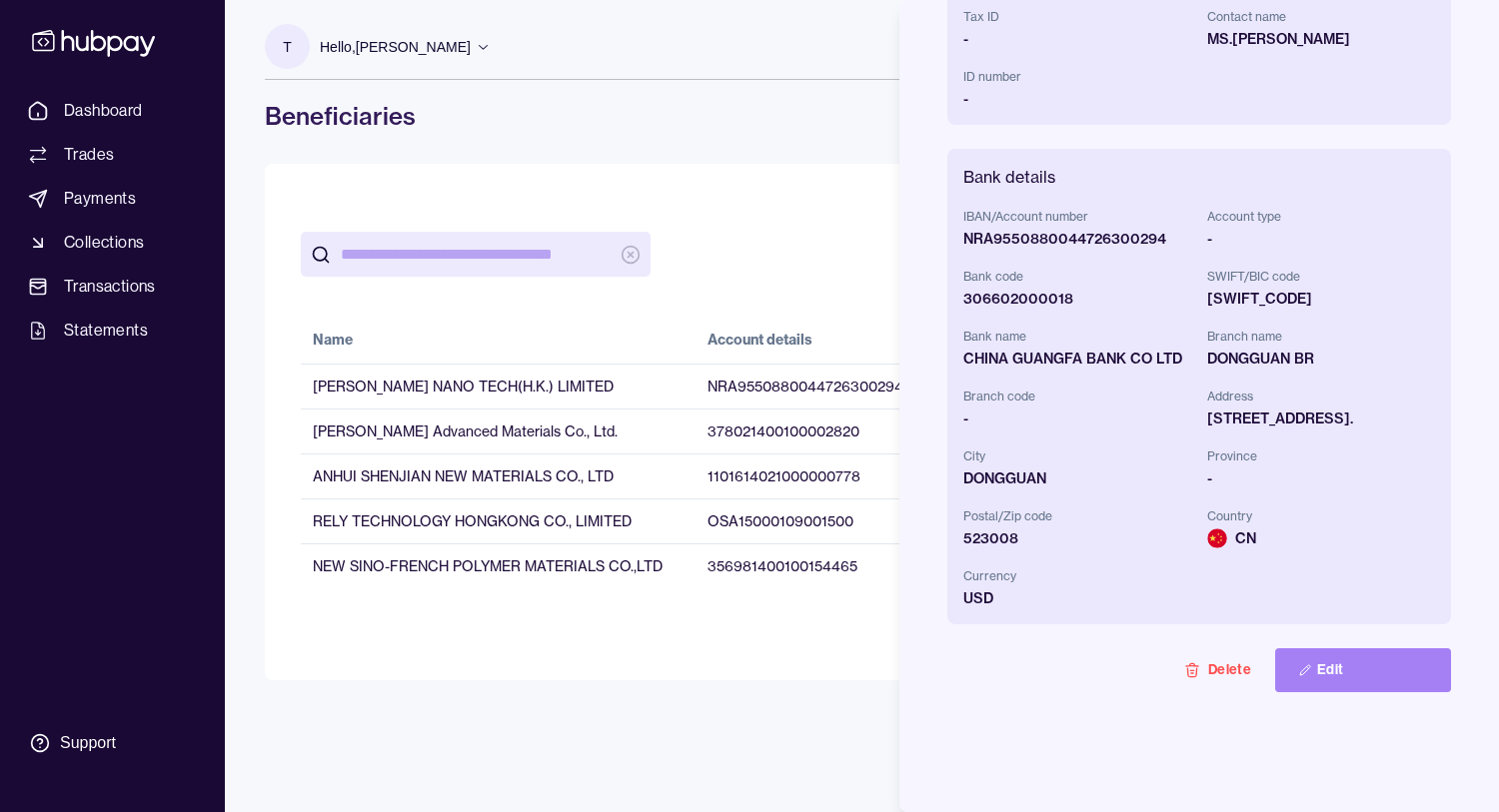 click on "Edit" at bounding box center [1363, 670] 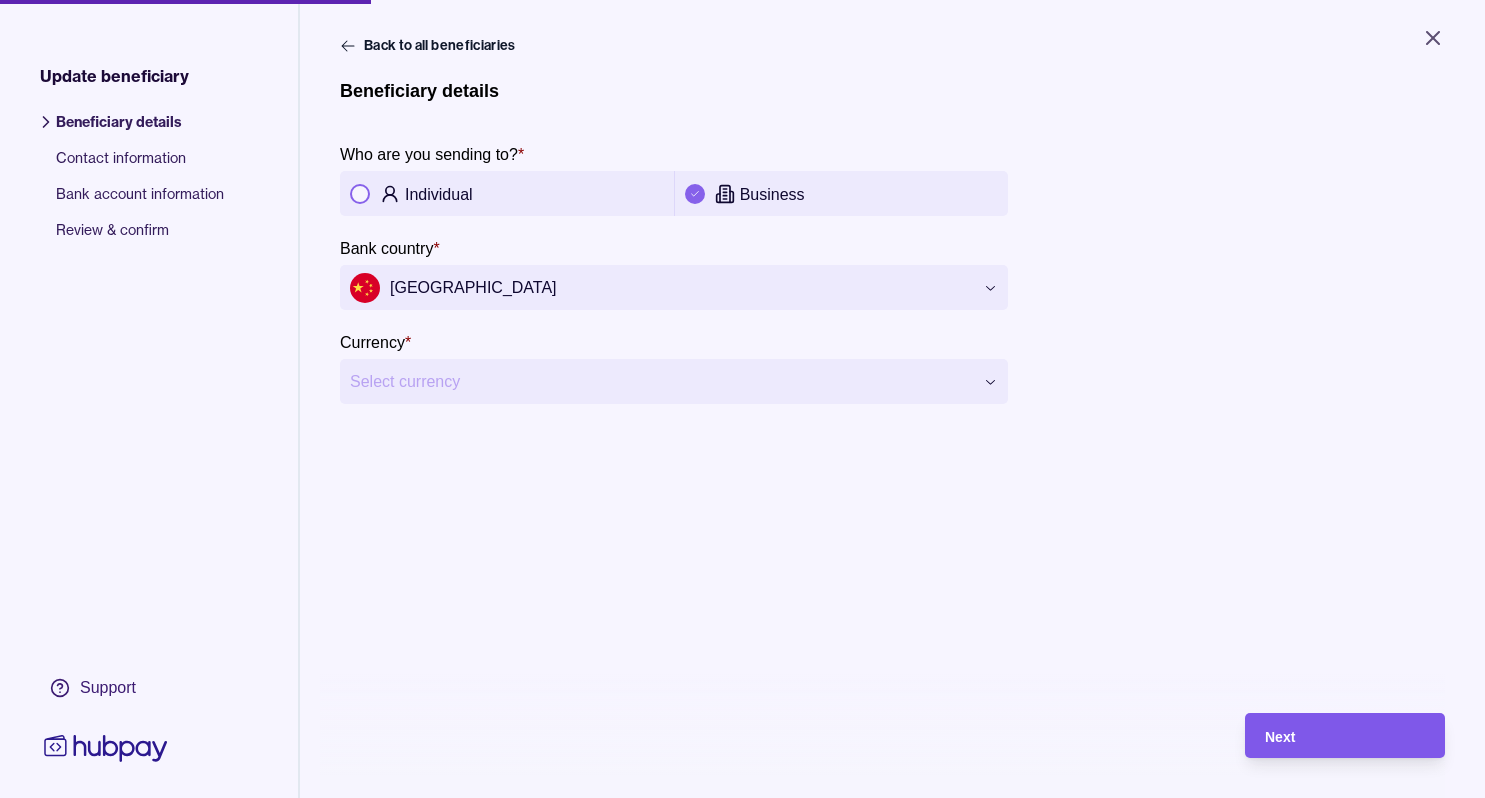 click on "Next" at bounding box center [1345, 736] 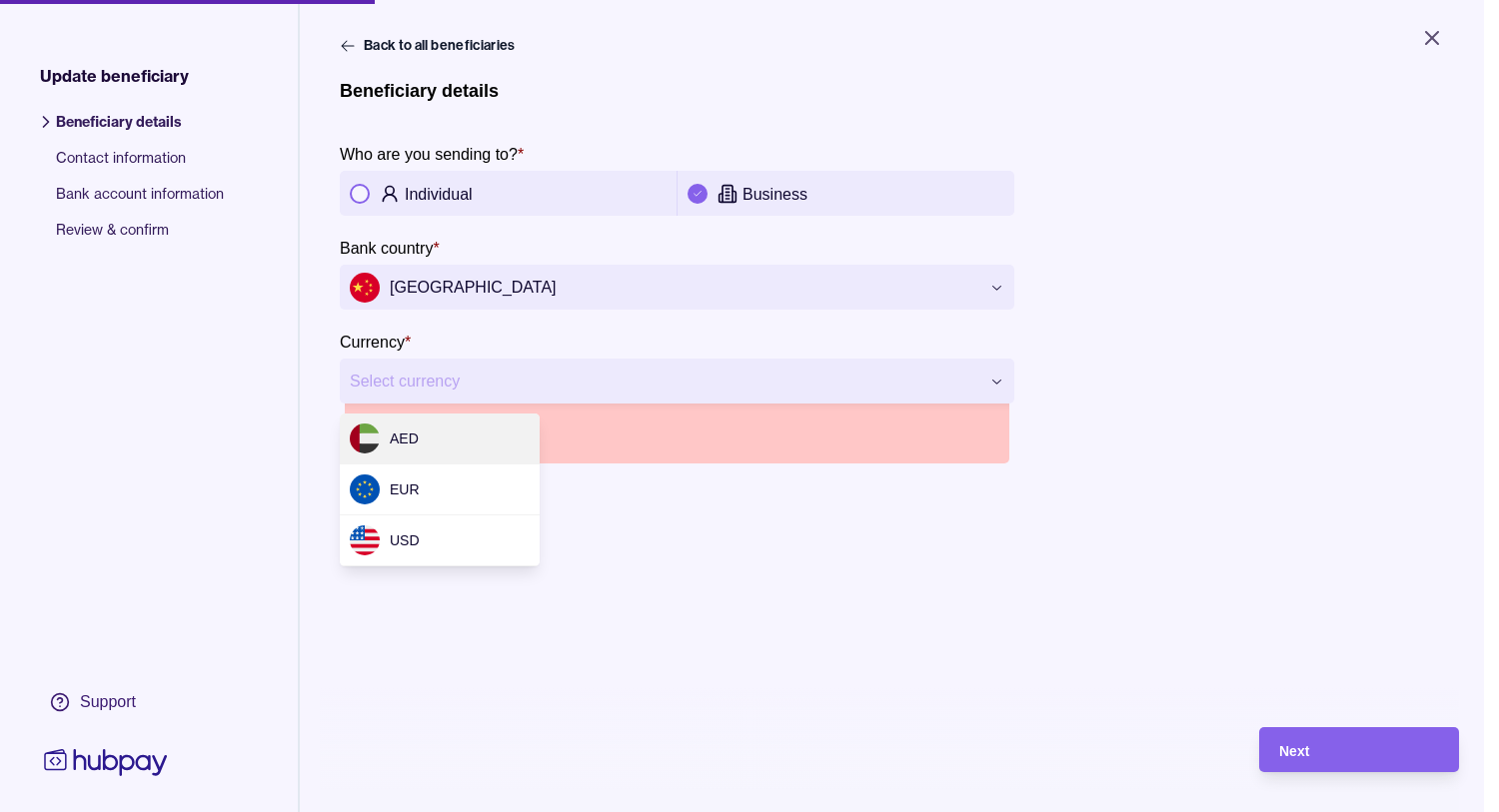 click on "**********" at bounding box center (750, 406) 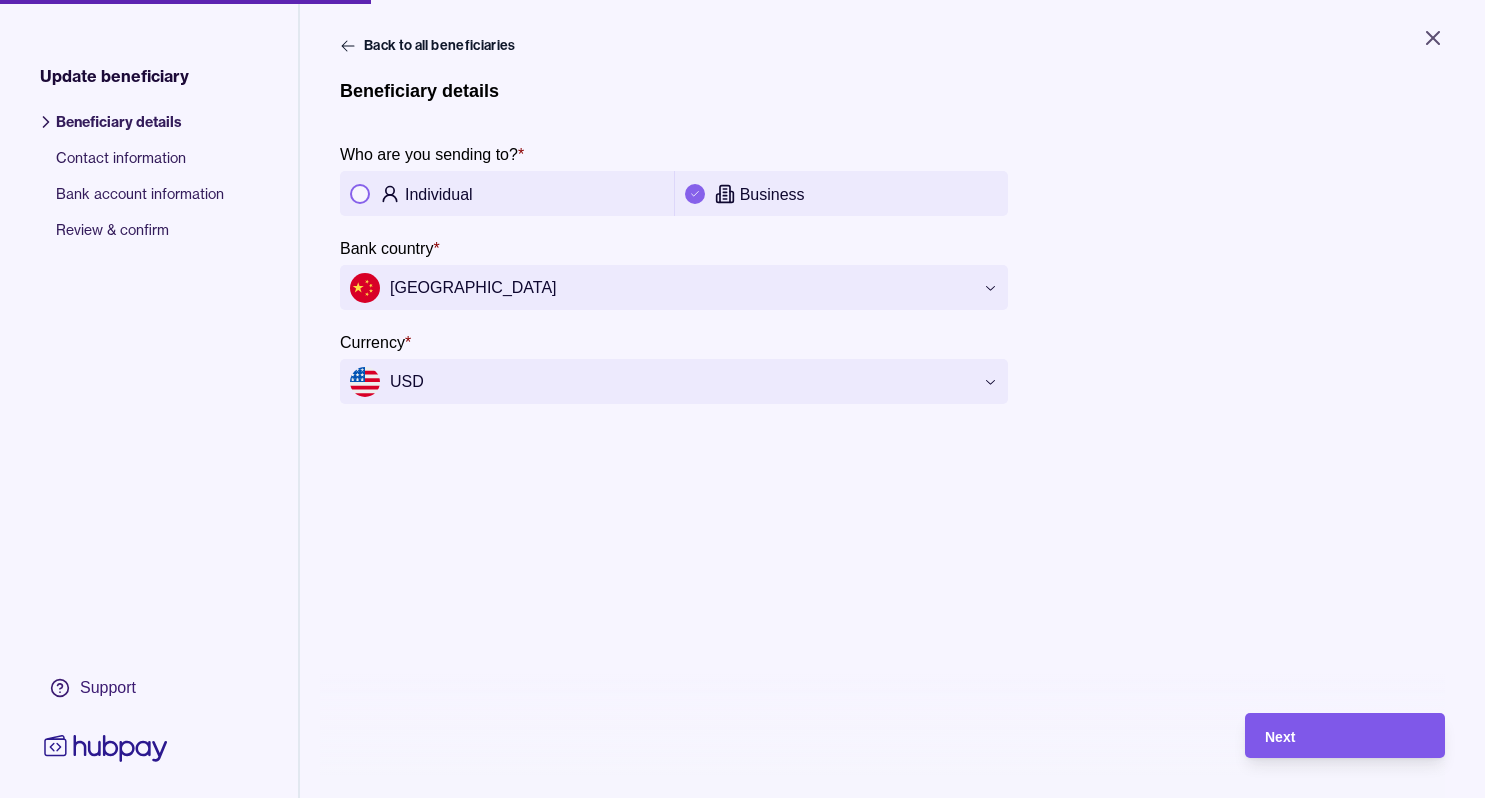 click on "Next" at bounding box center [1280, 737] 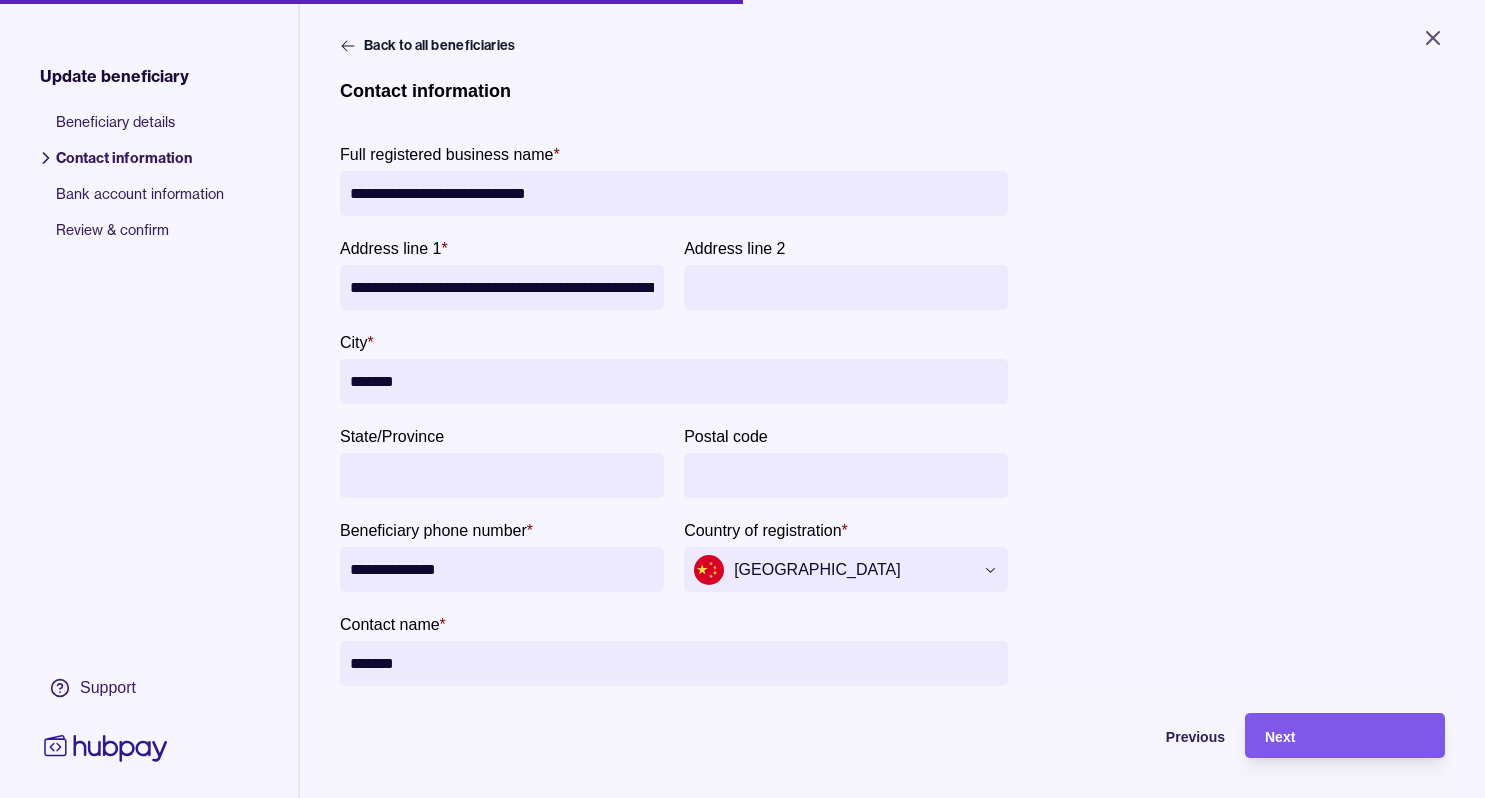 click on "Next" at bounding box center (1280, 737) 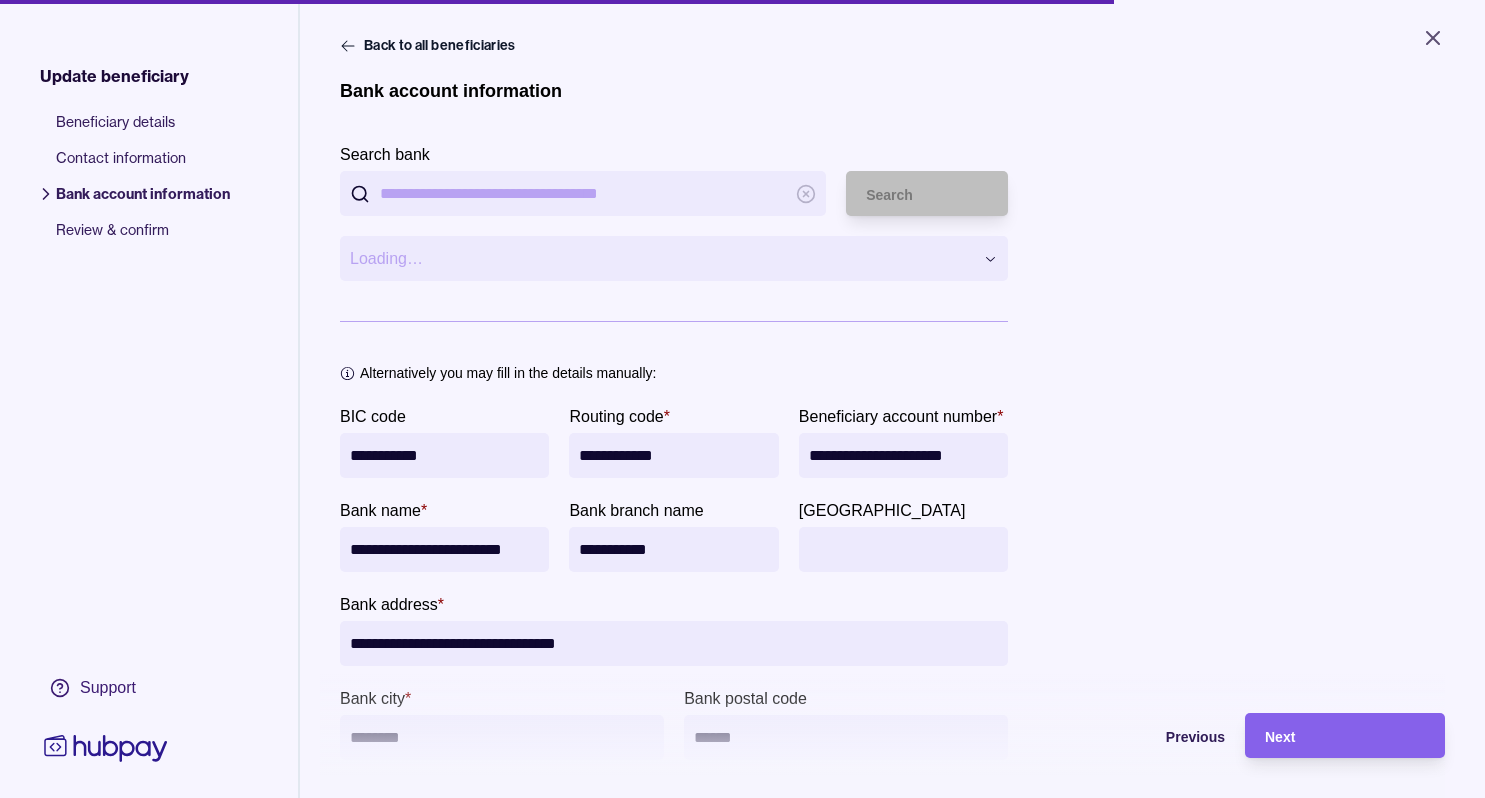 click on "**********" at bounding box center [444, 549] 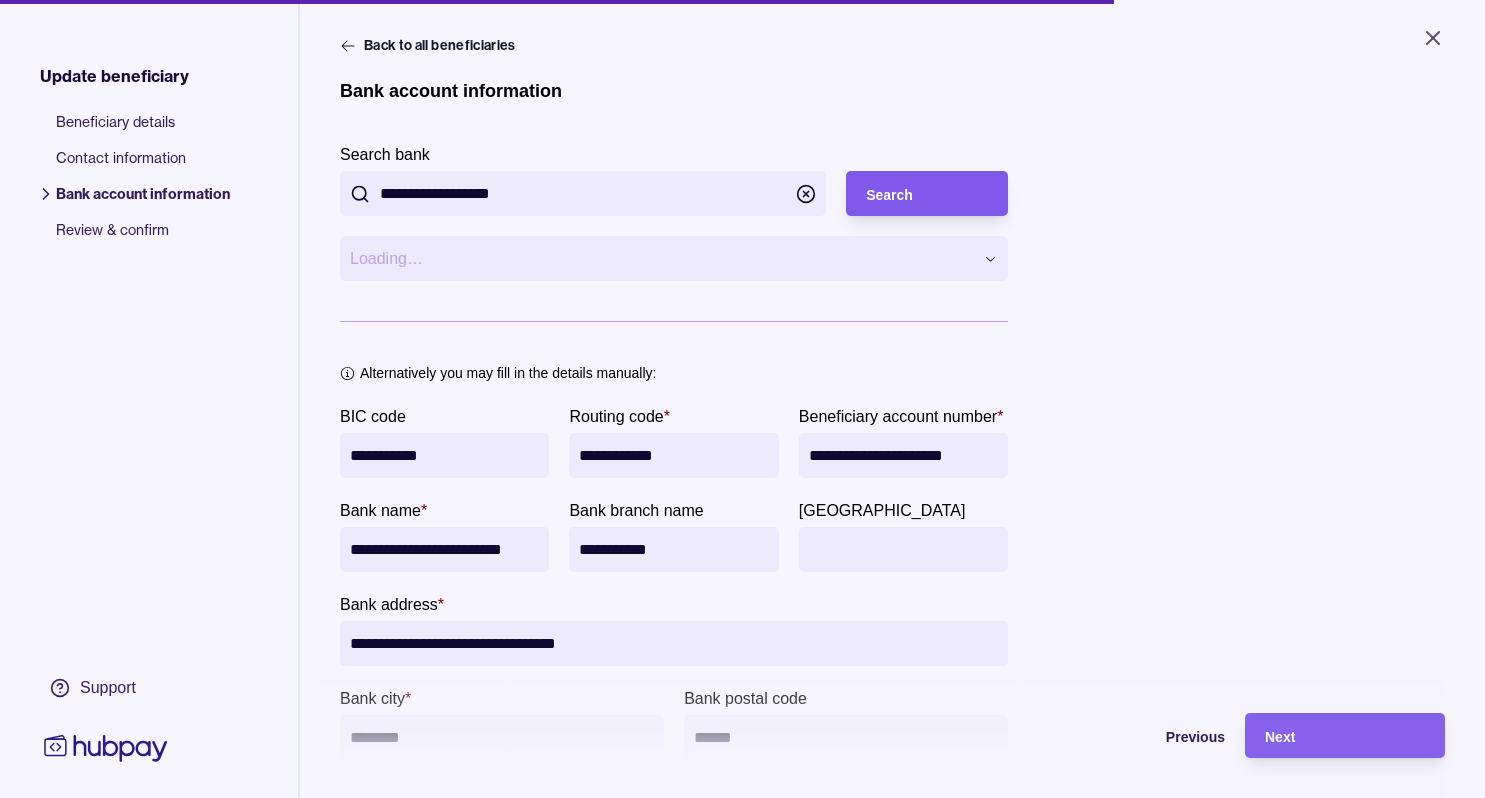 type on "**********" 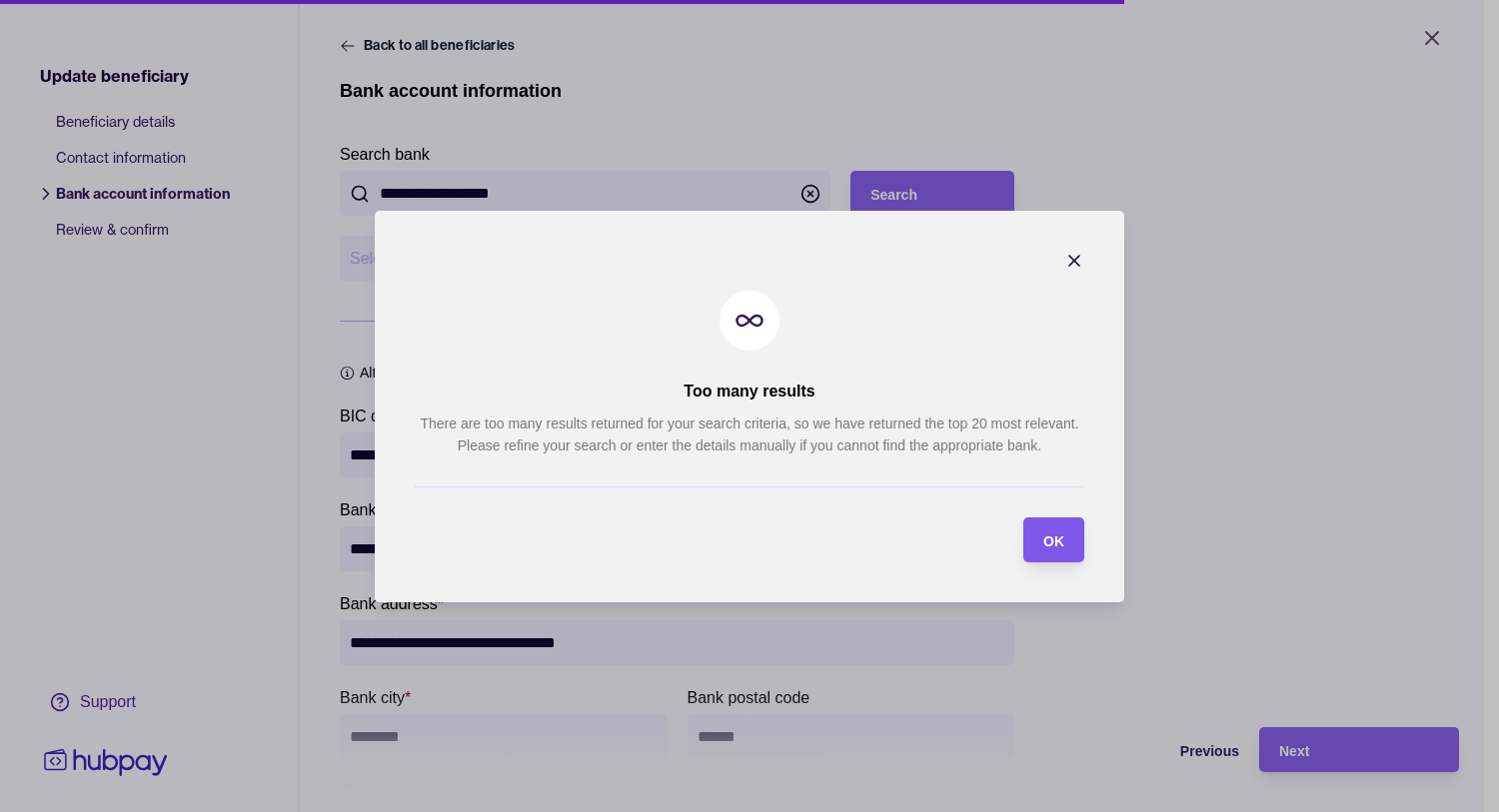 click on "OK" at bounding box center (1053, 540) 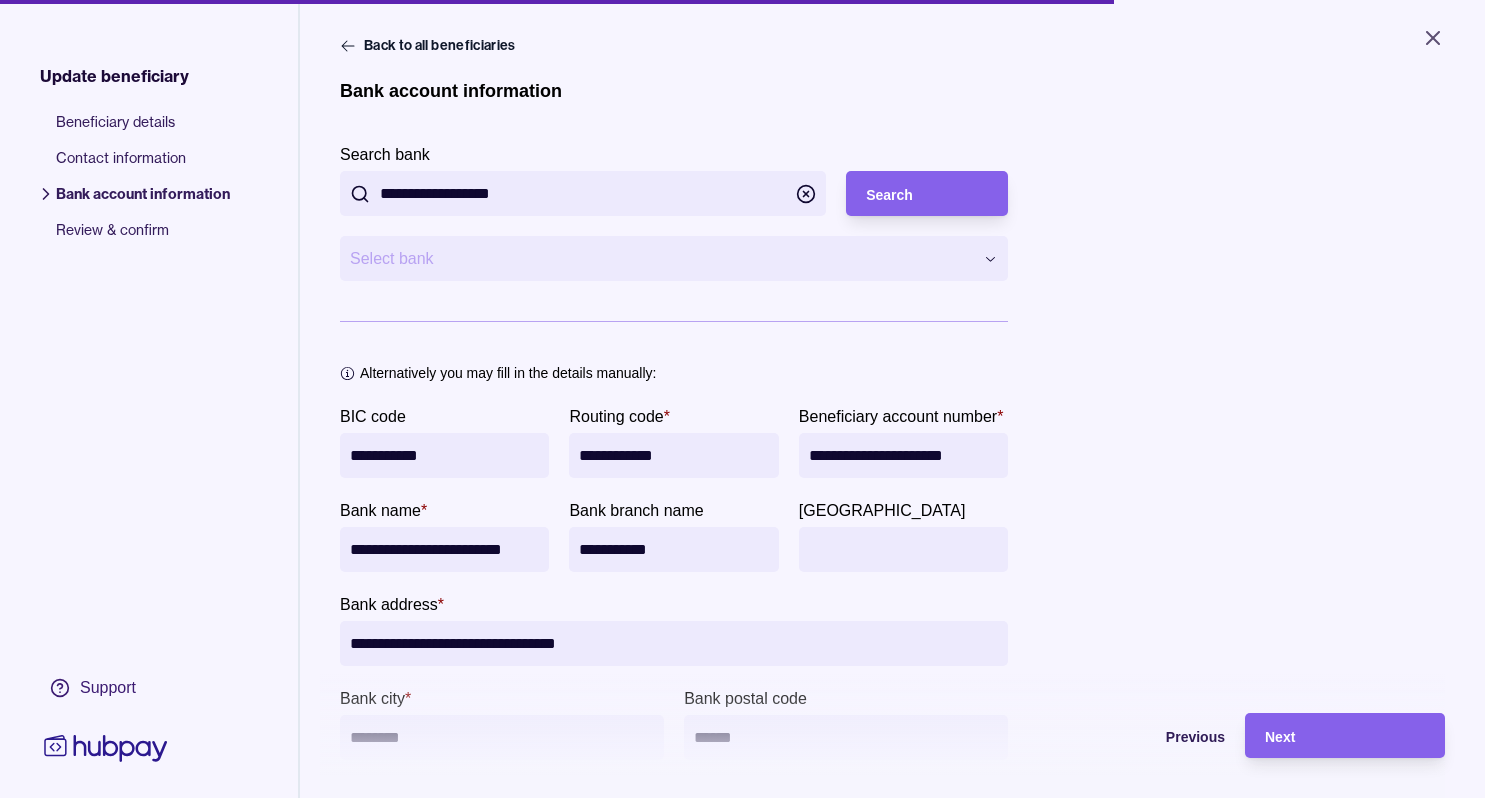 click on "**********" at bounding box center (742, 399) 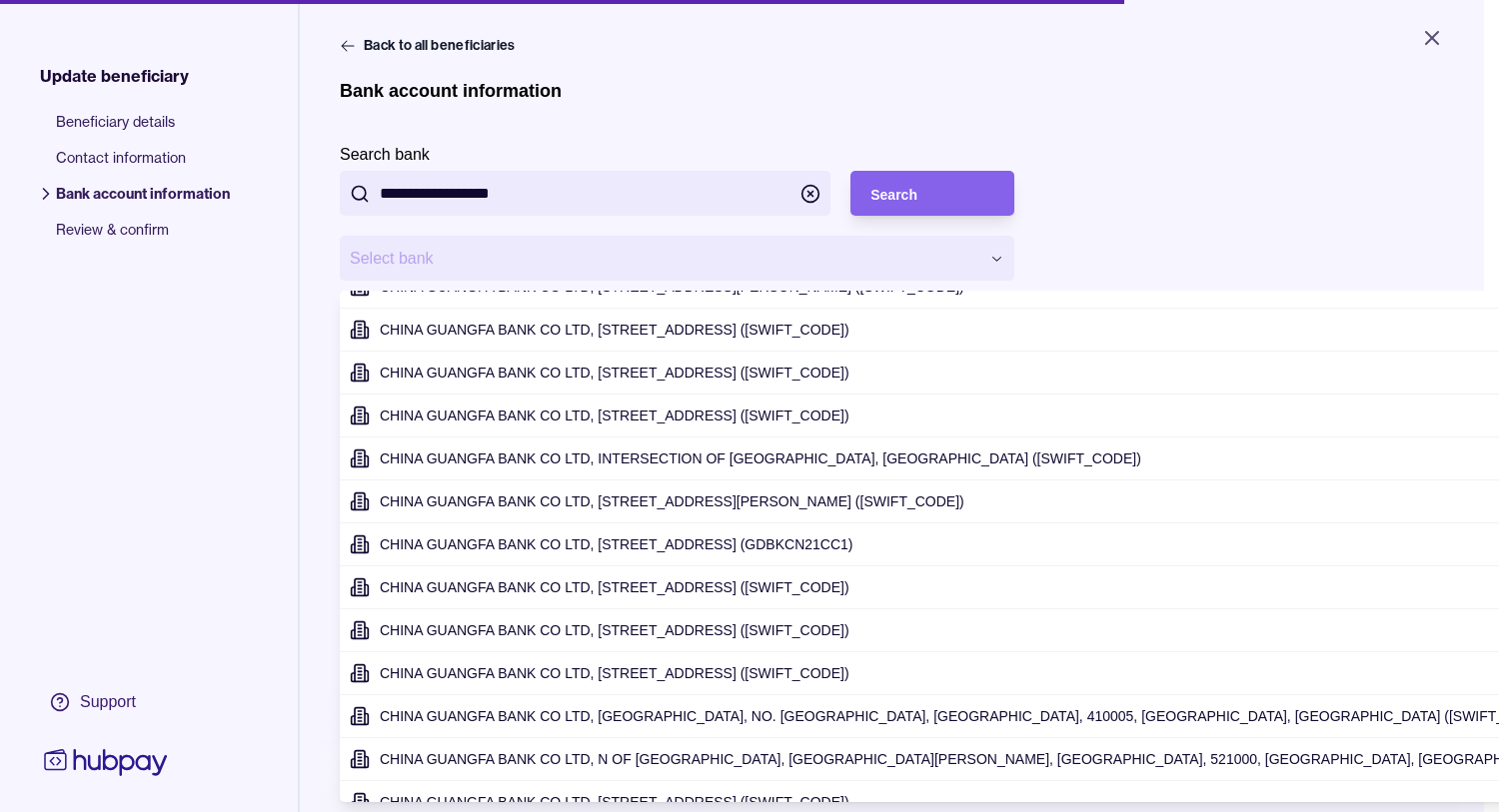 scroll, scrollTop: 283, scrollLeft: 0, axis: vertical 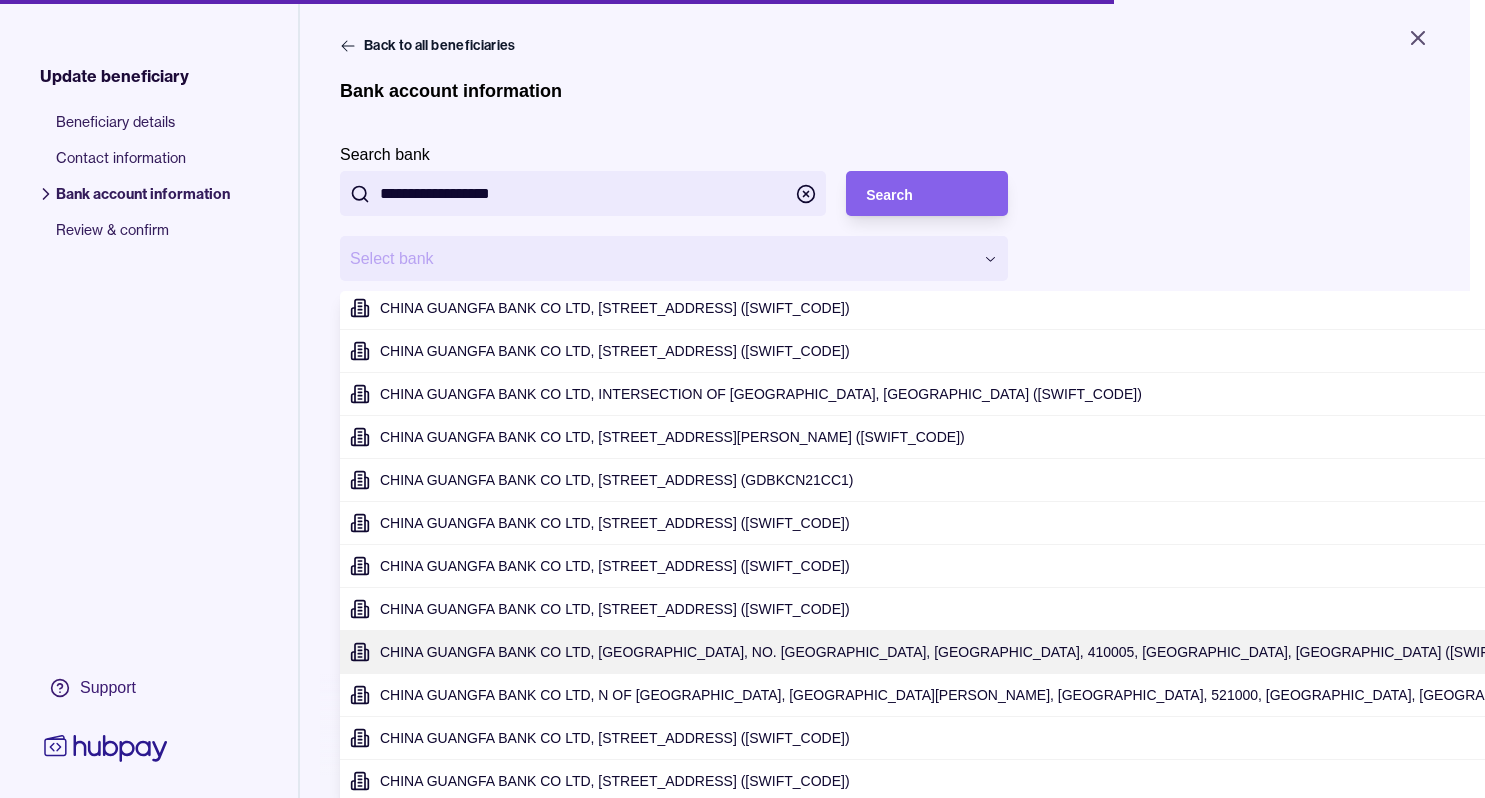 type on "**********" 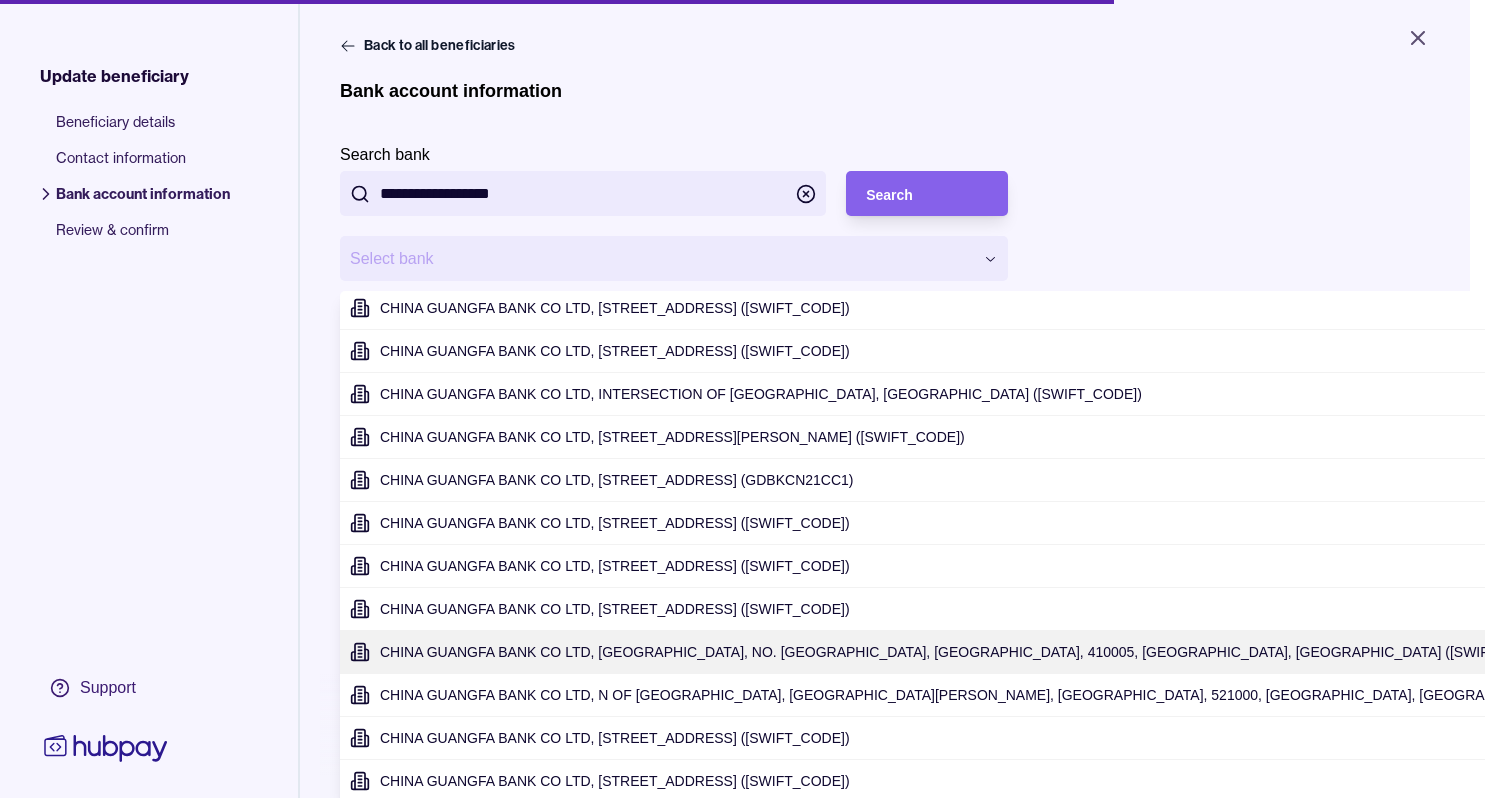 type on "**********" 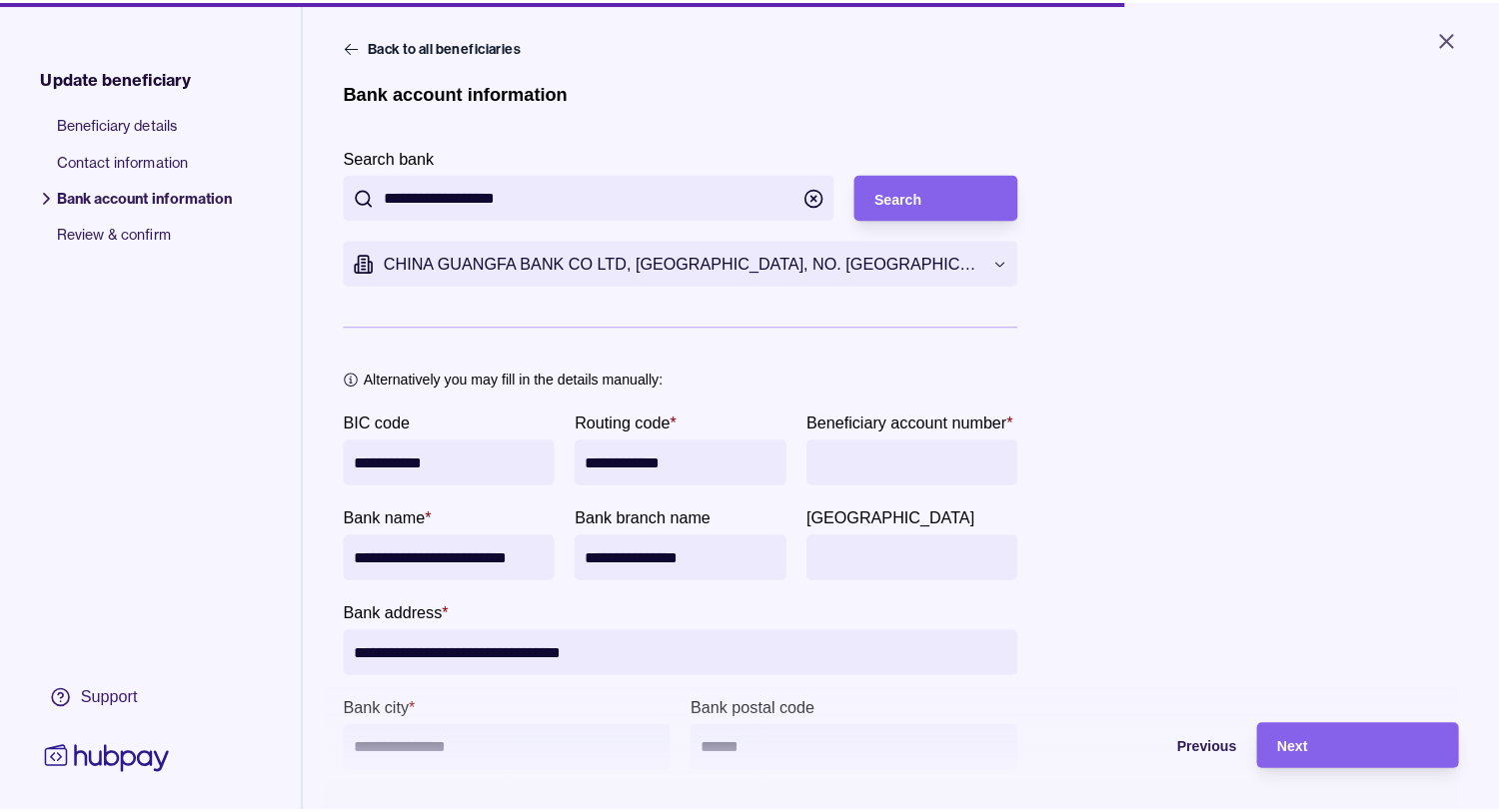 scroll, scrollTop: 2, scrollLeft: 0, axis: vertical 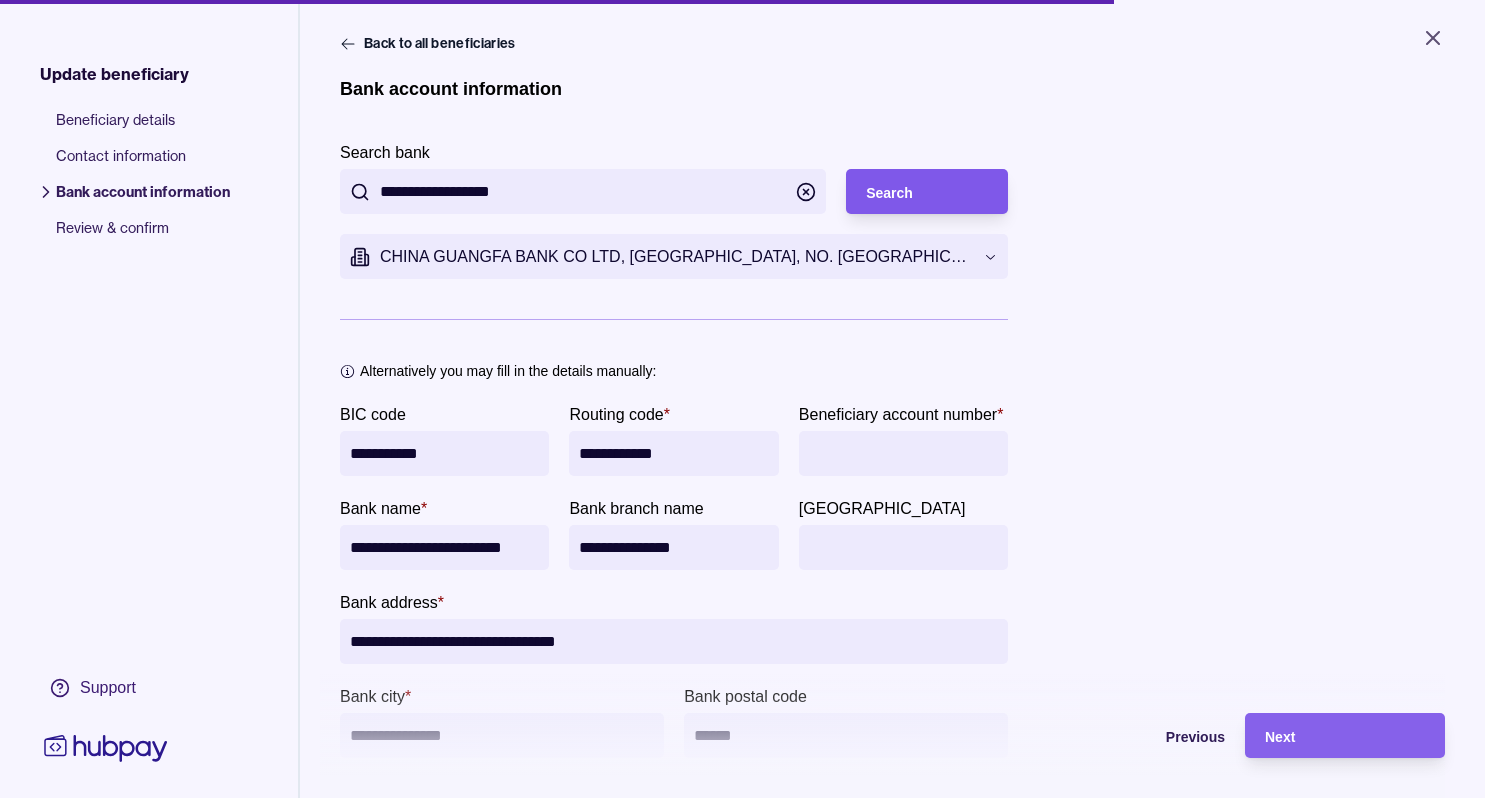 click on "Search" at bounding box center [927, 192] 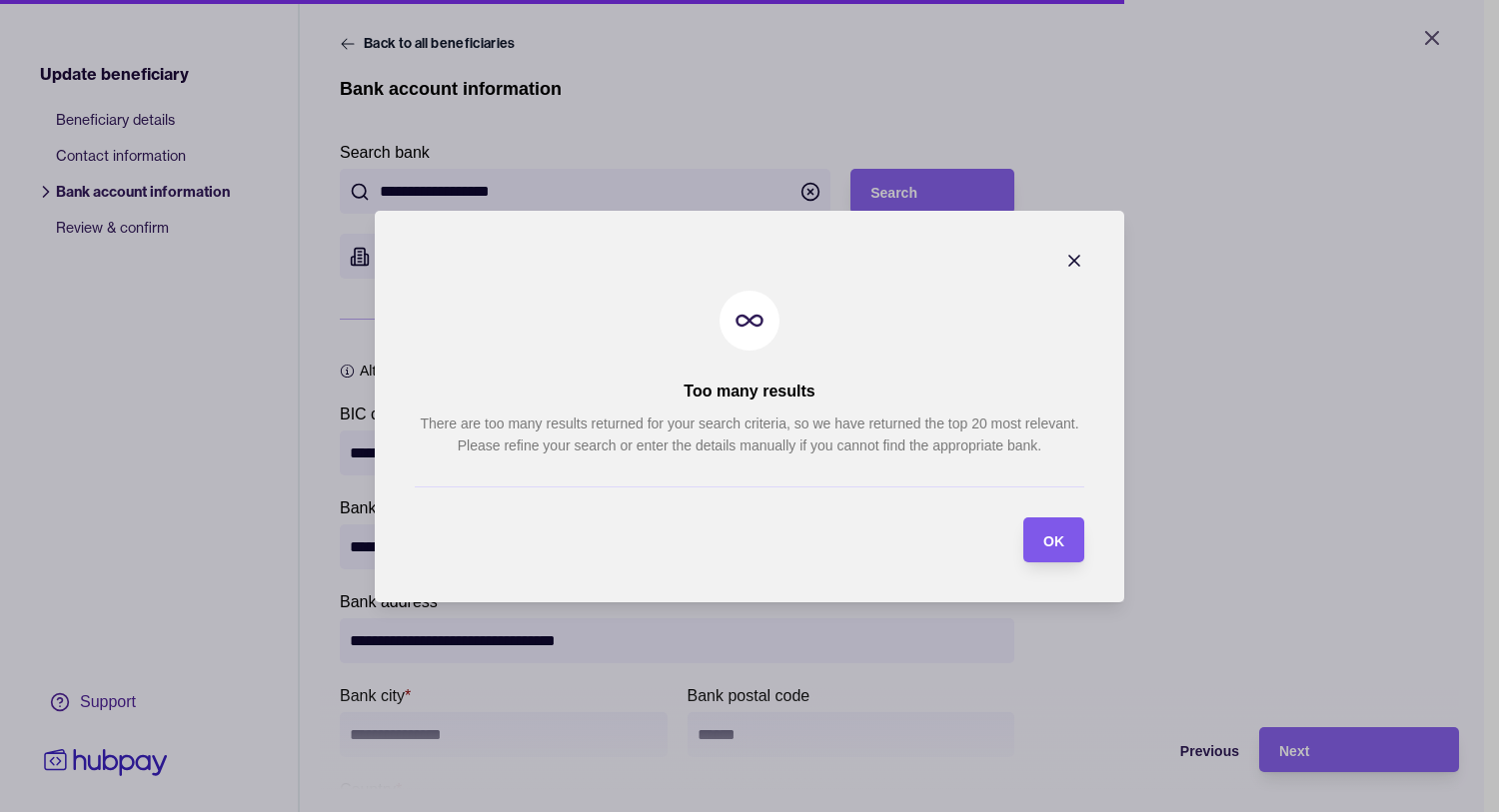click on "OK" at bounding box center (1053, 539) 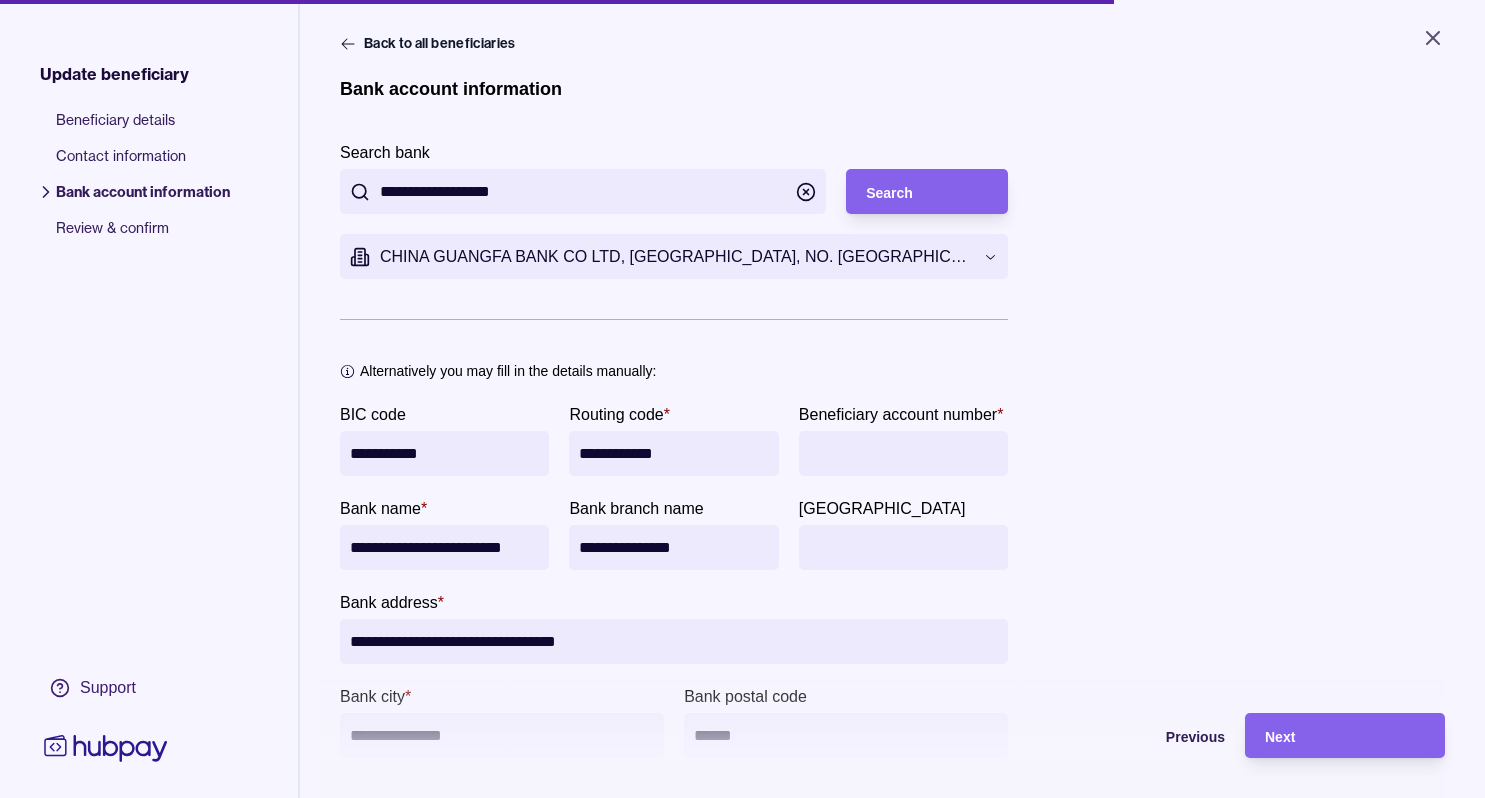 click on "**********" at bounding box center (742, 399) 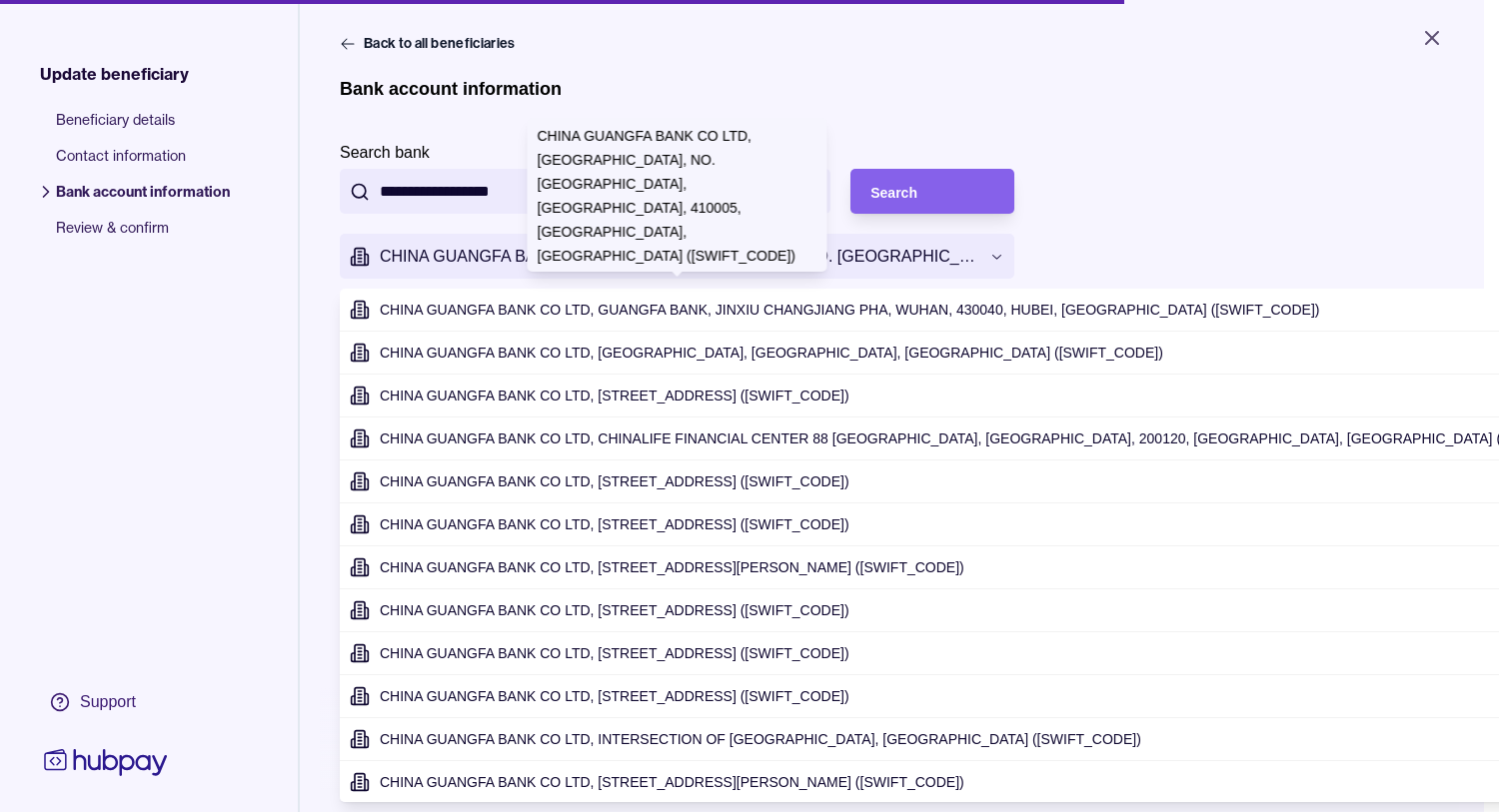 scroll, scrollTop: 217, scrollLeft: 0, axis: vertical 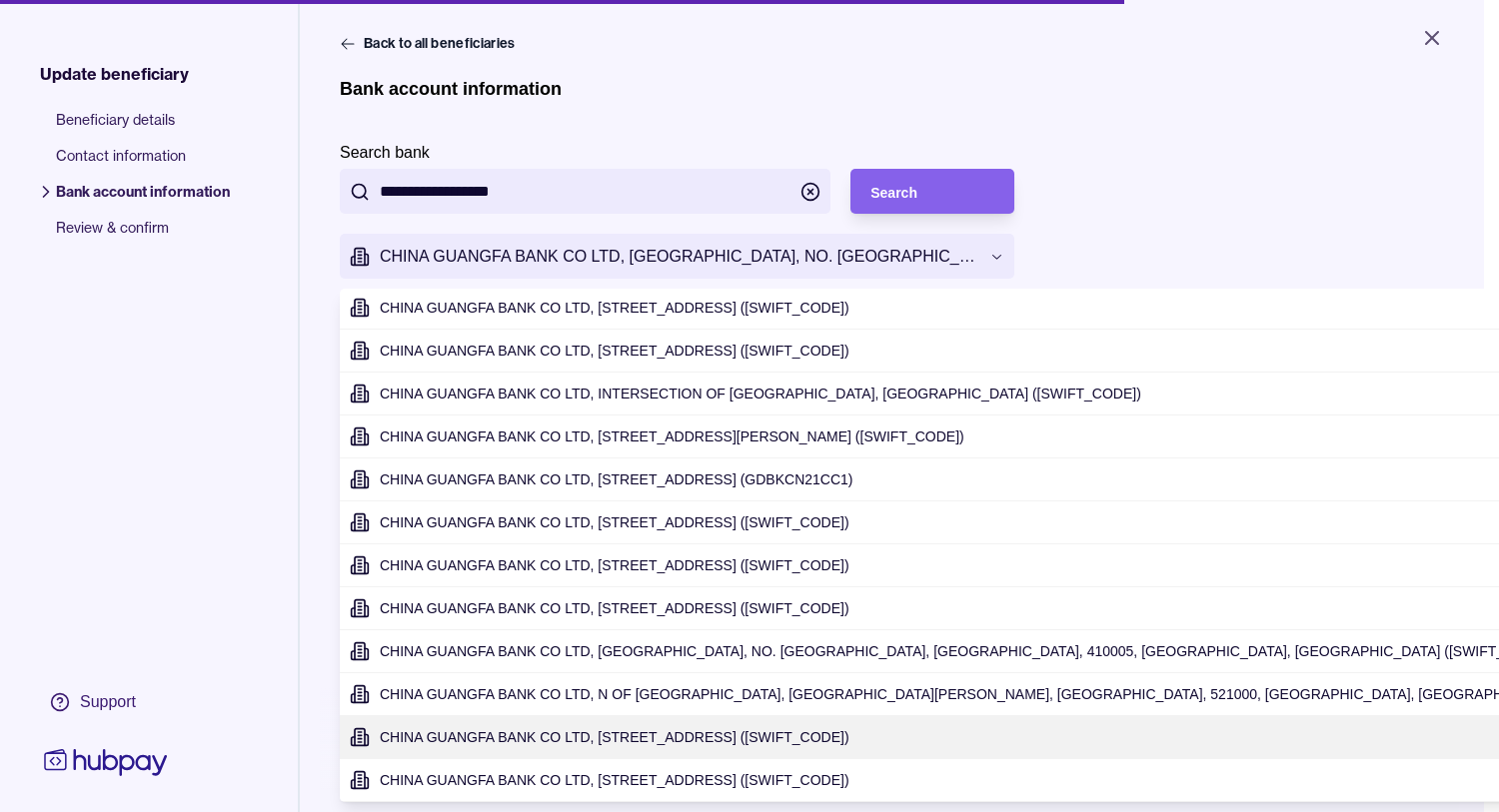 click on "Next" at bounding box center [1359, 750] 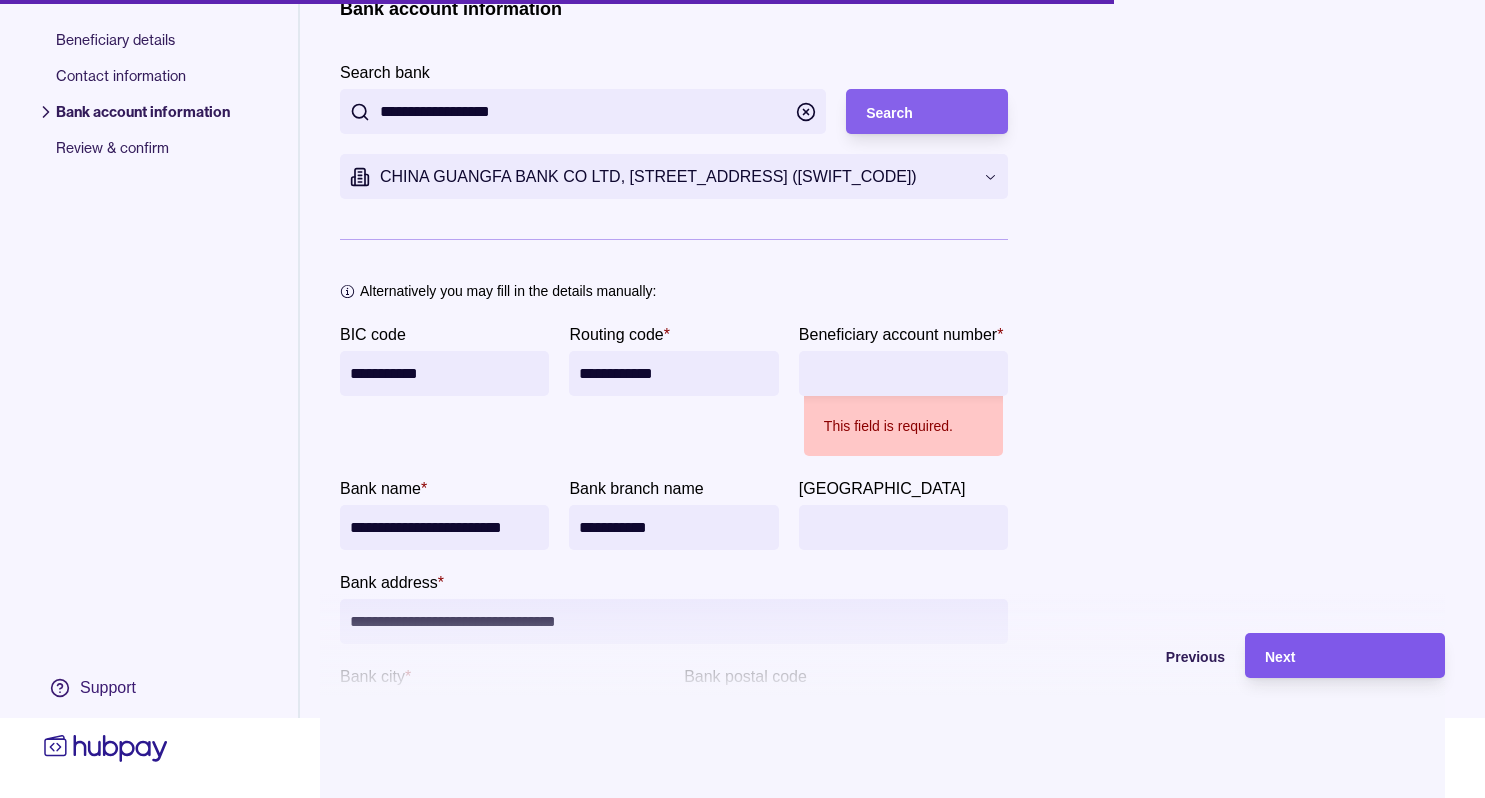scroll, scrollTop: 91, scrollLeft: 0, axis: vertical 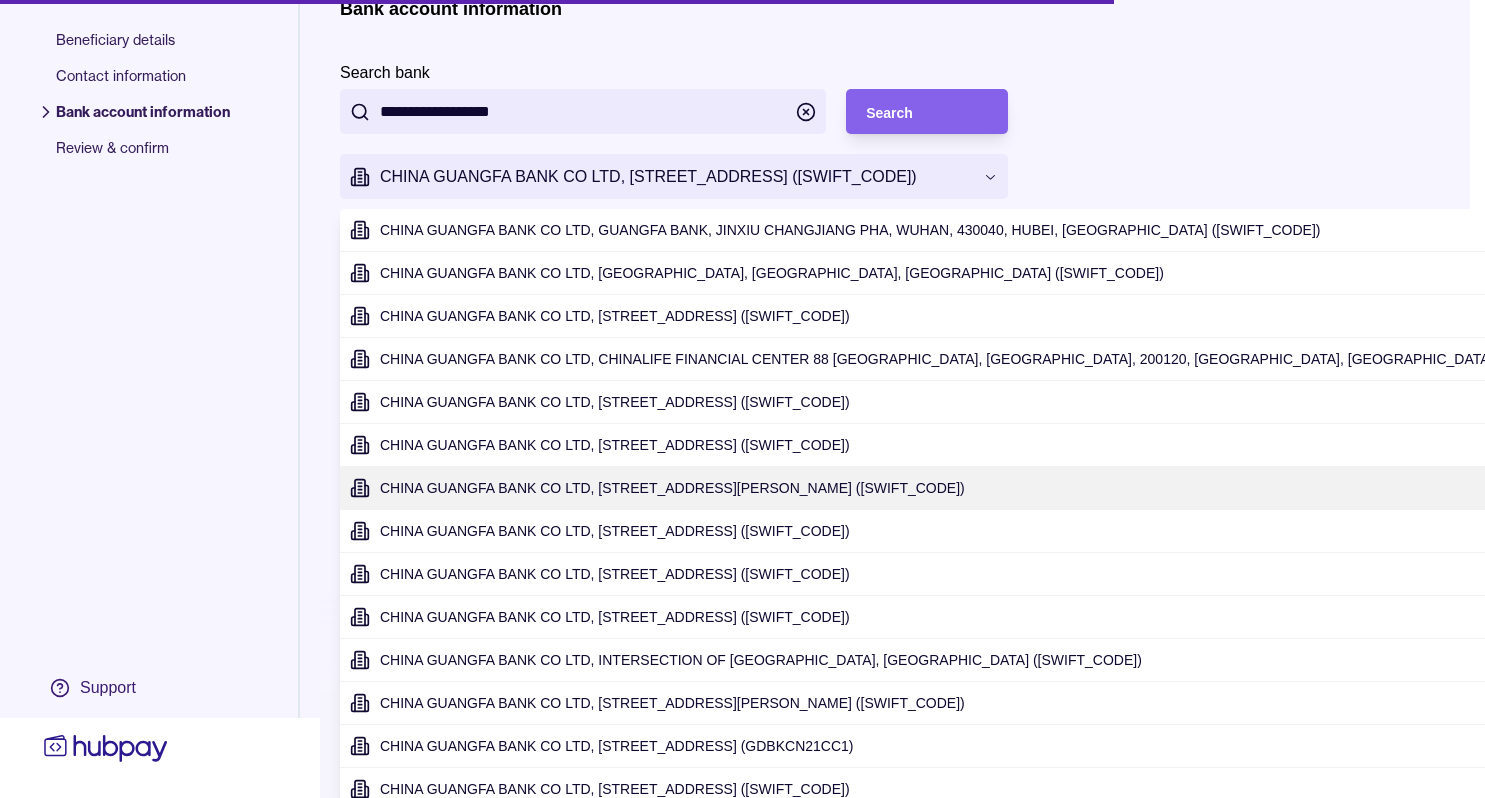 type on "**********" 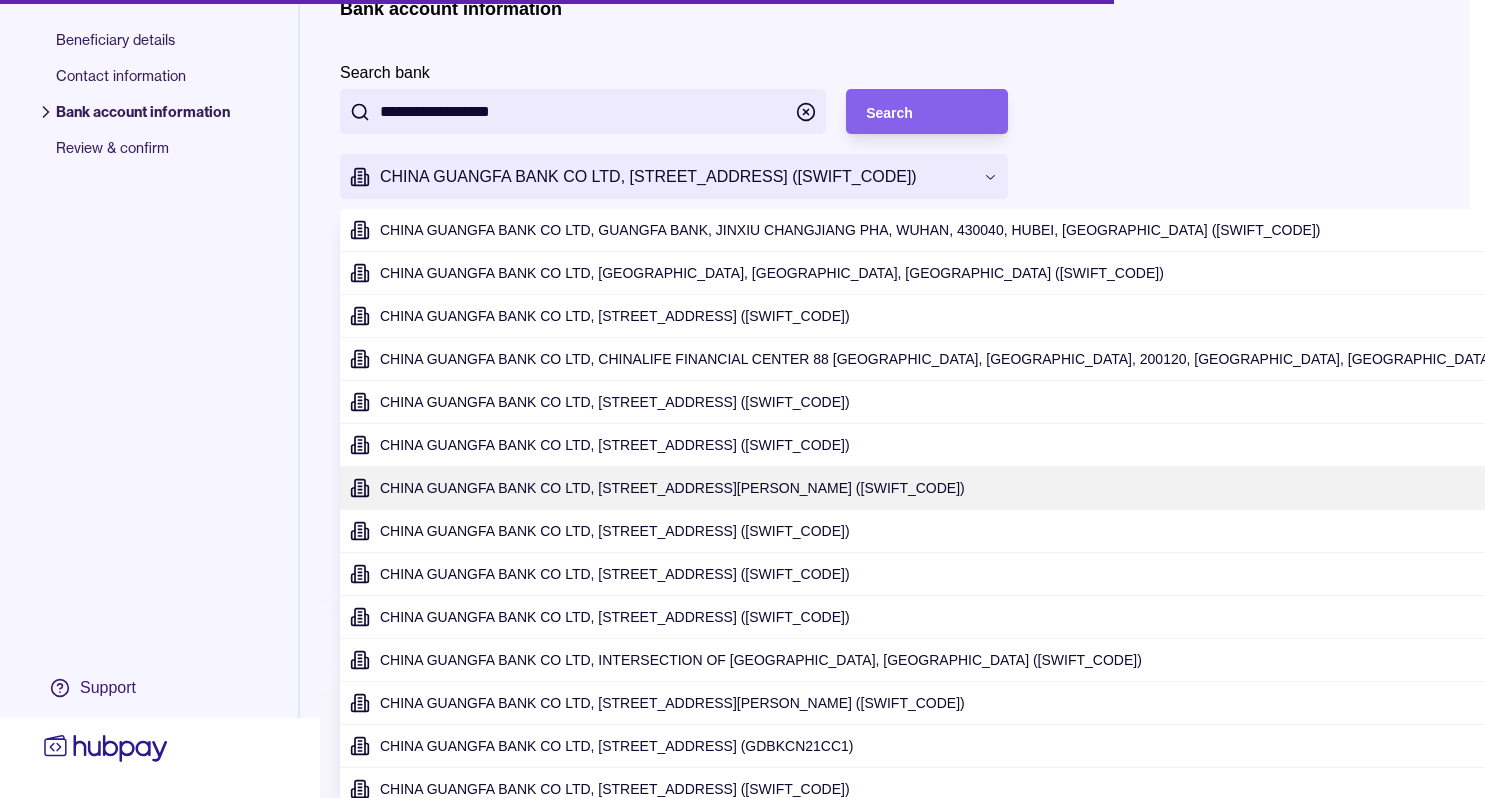 type on "**********" 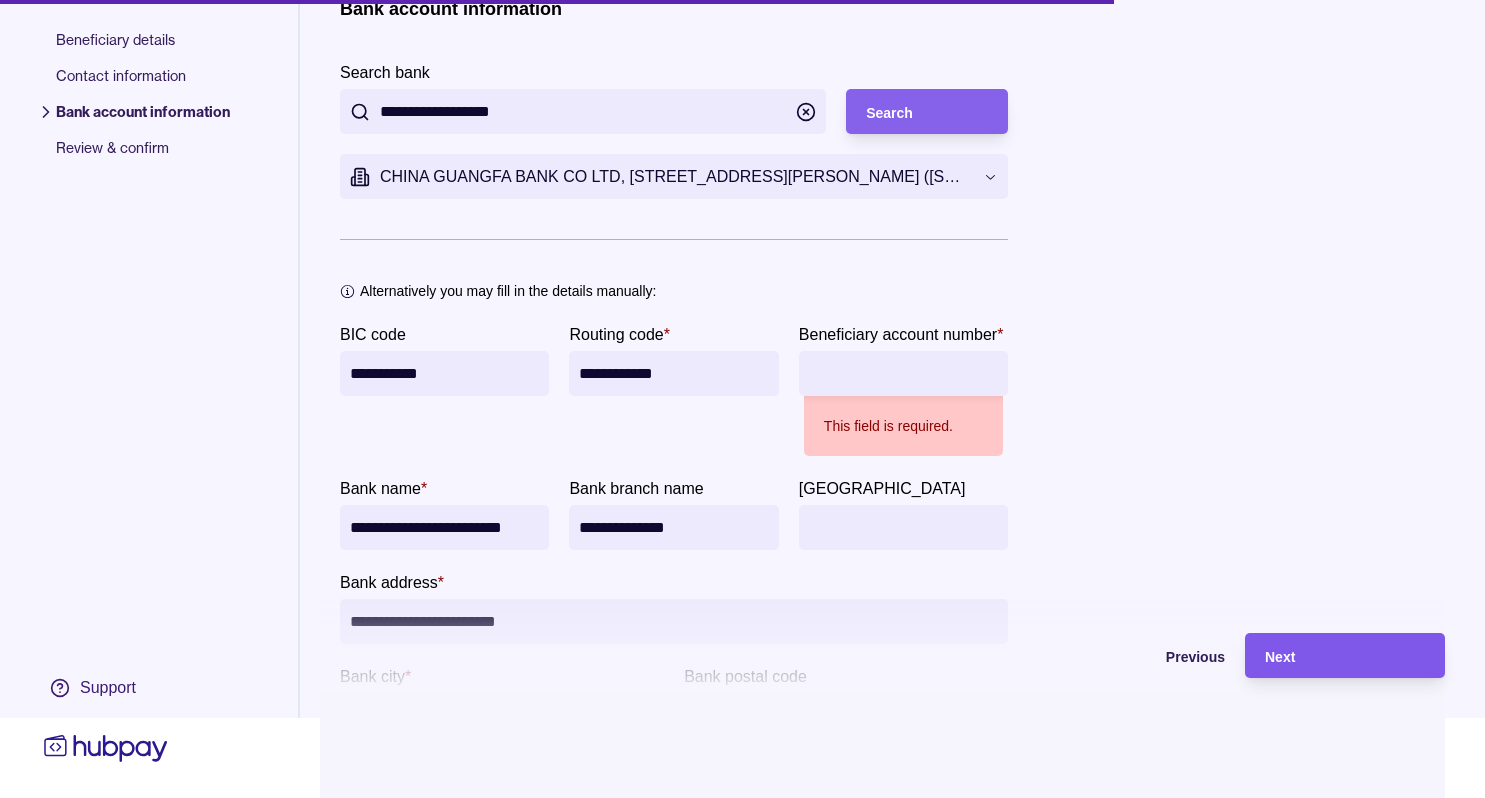 click on "**********" at bounding box center (742, 319) 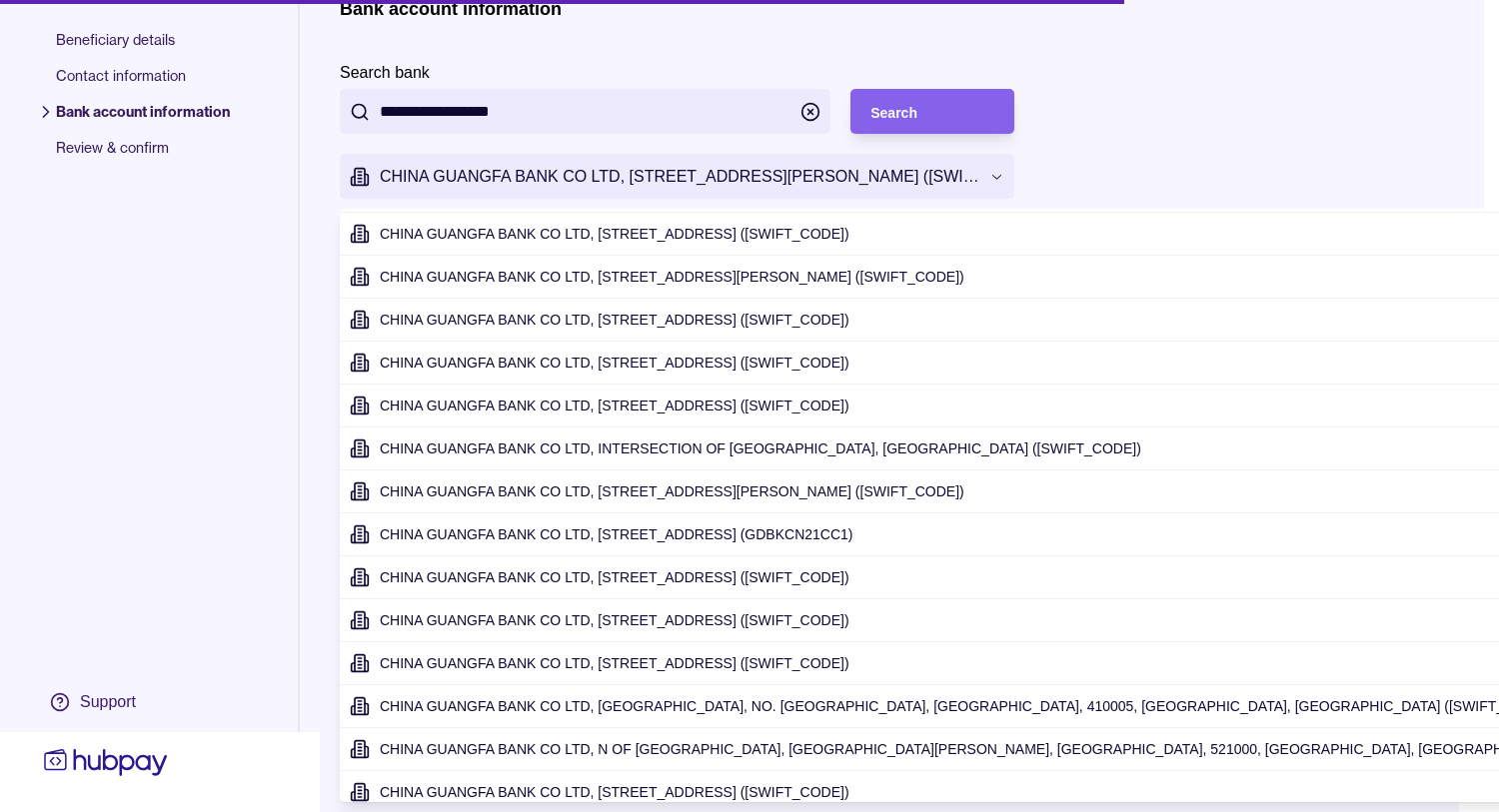 scroll, scrollTop: 266, scrollLeft: 0, axis: vertical 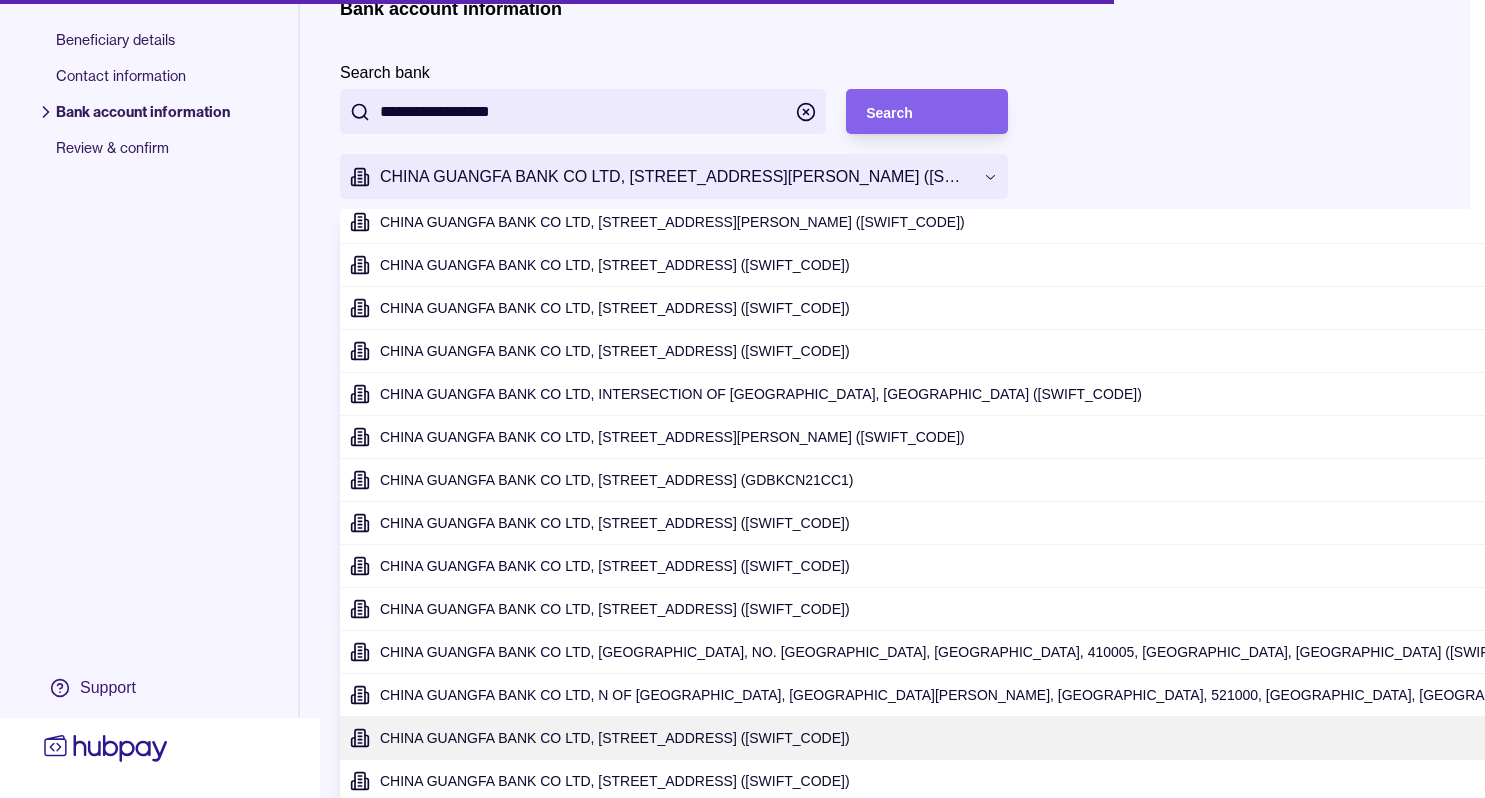 type on "**********" 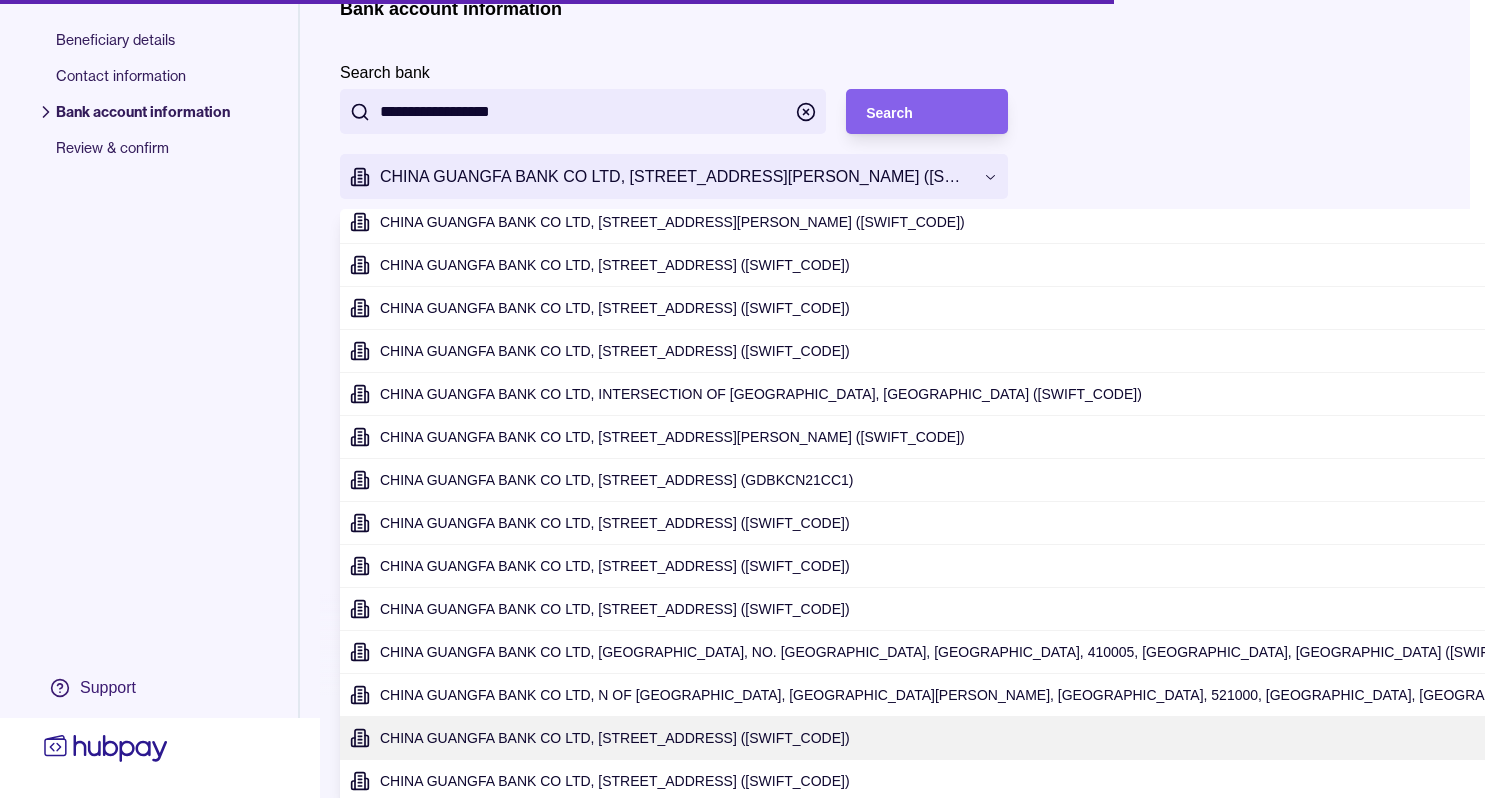 type on "**********" 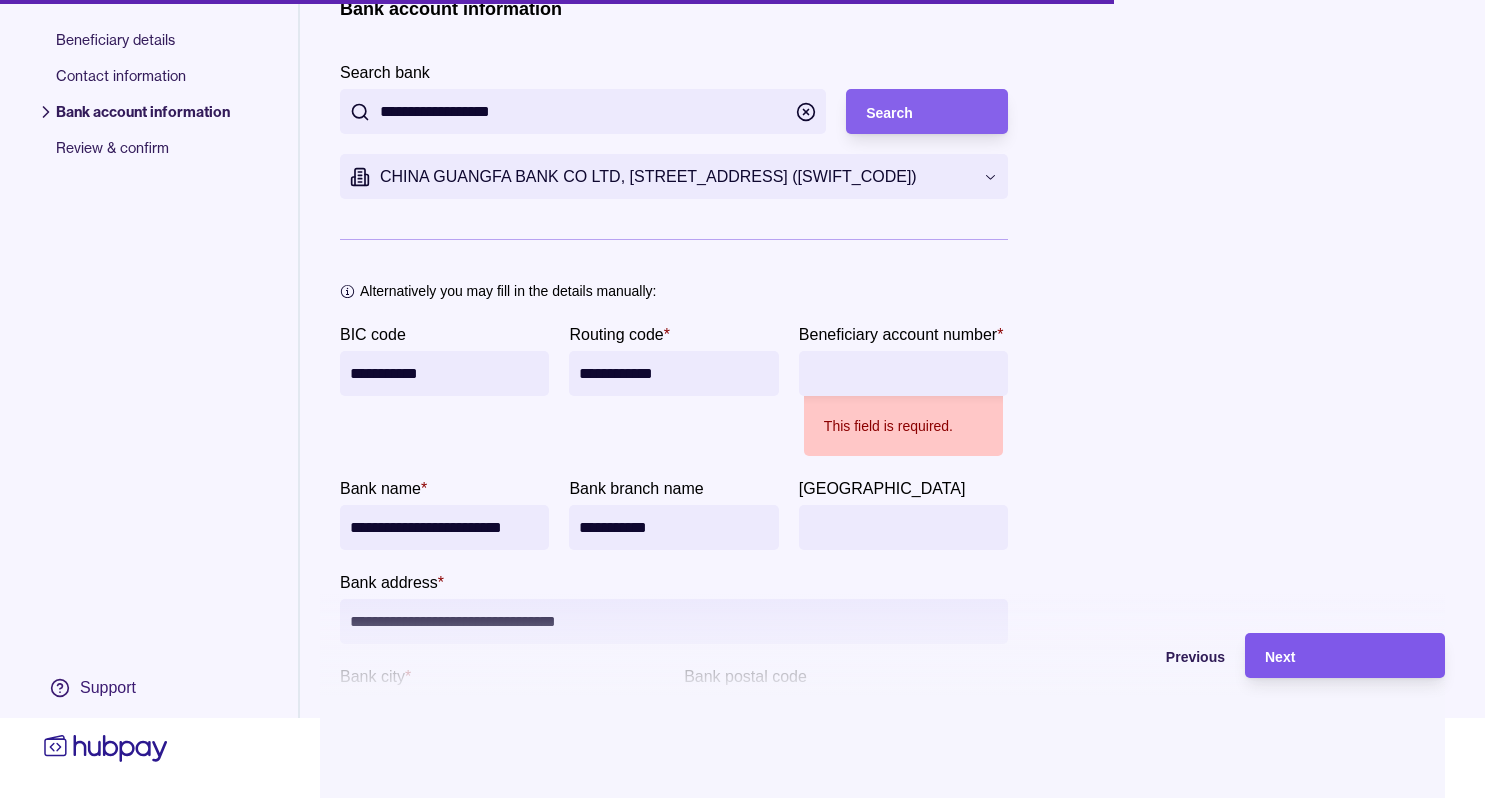 click on "**********" at bounding box center (742, 319) 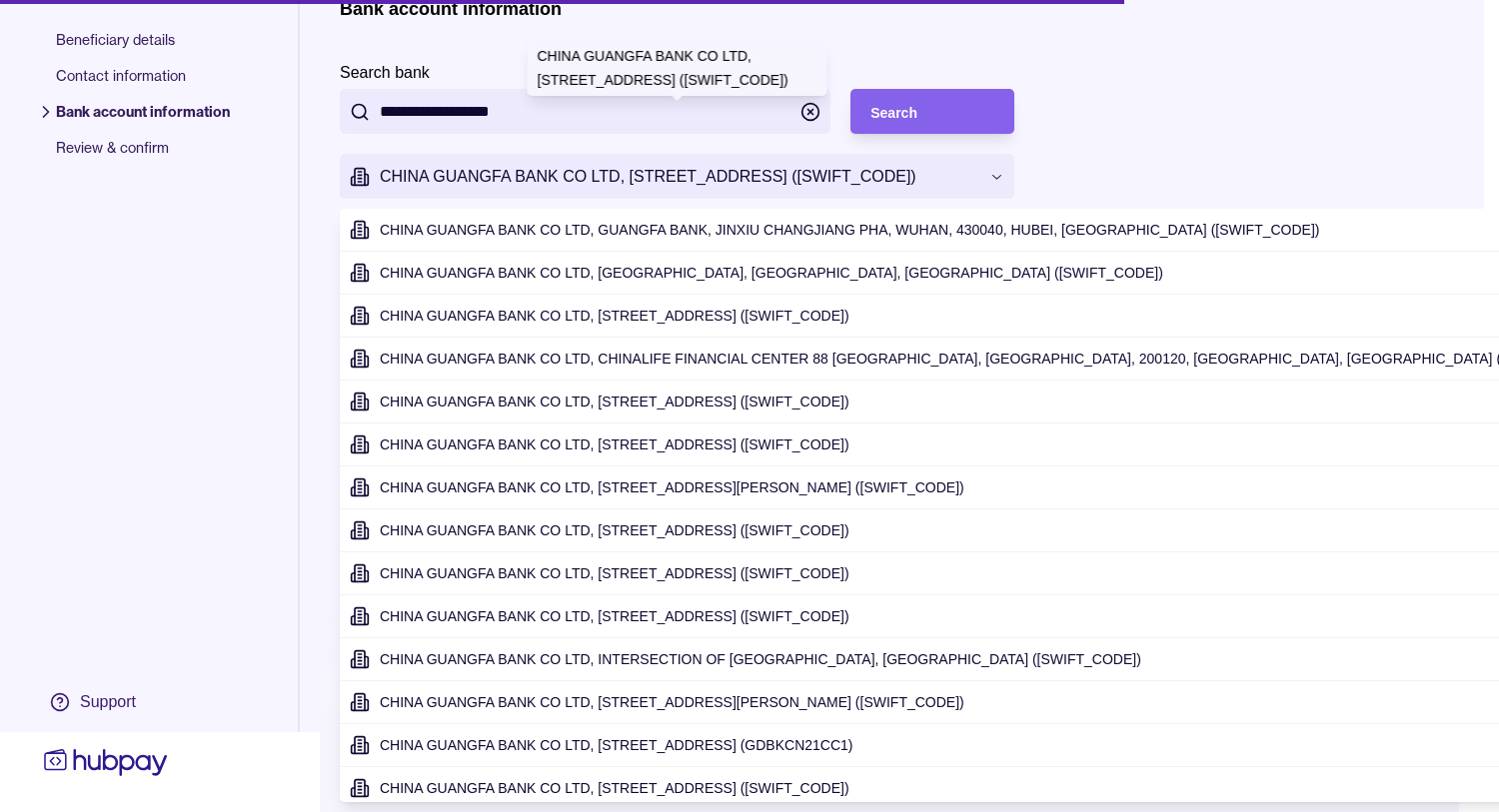 scroll, scrollTop: 223, scrollLeft: 0, axis: vertical 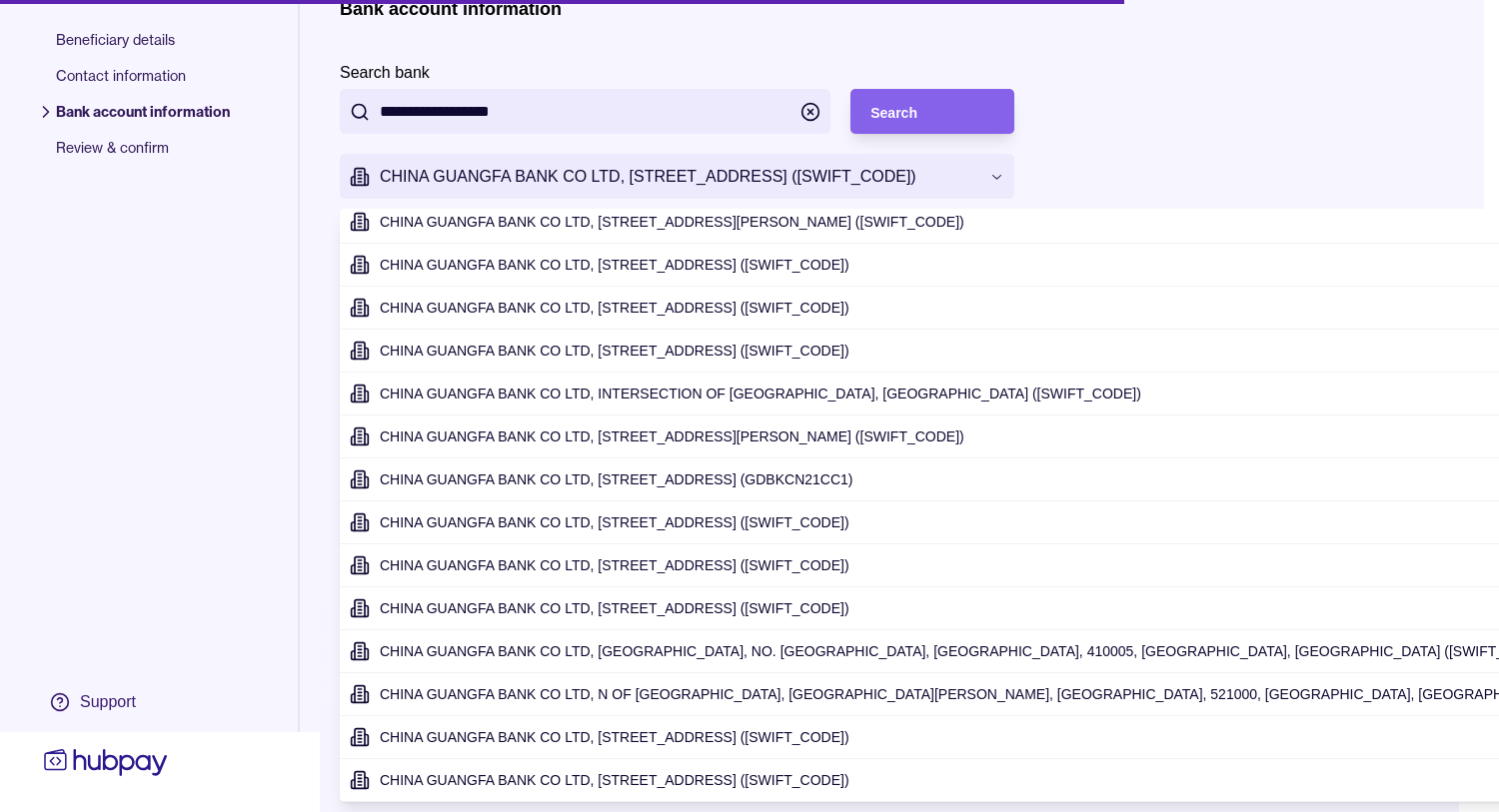 click on "**********" at bounding box center (750, 326) 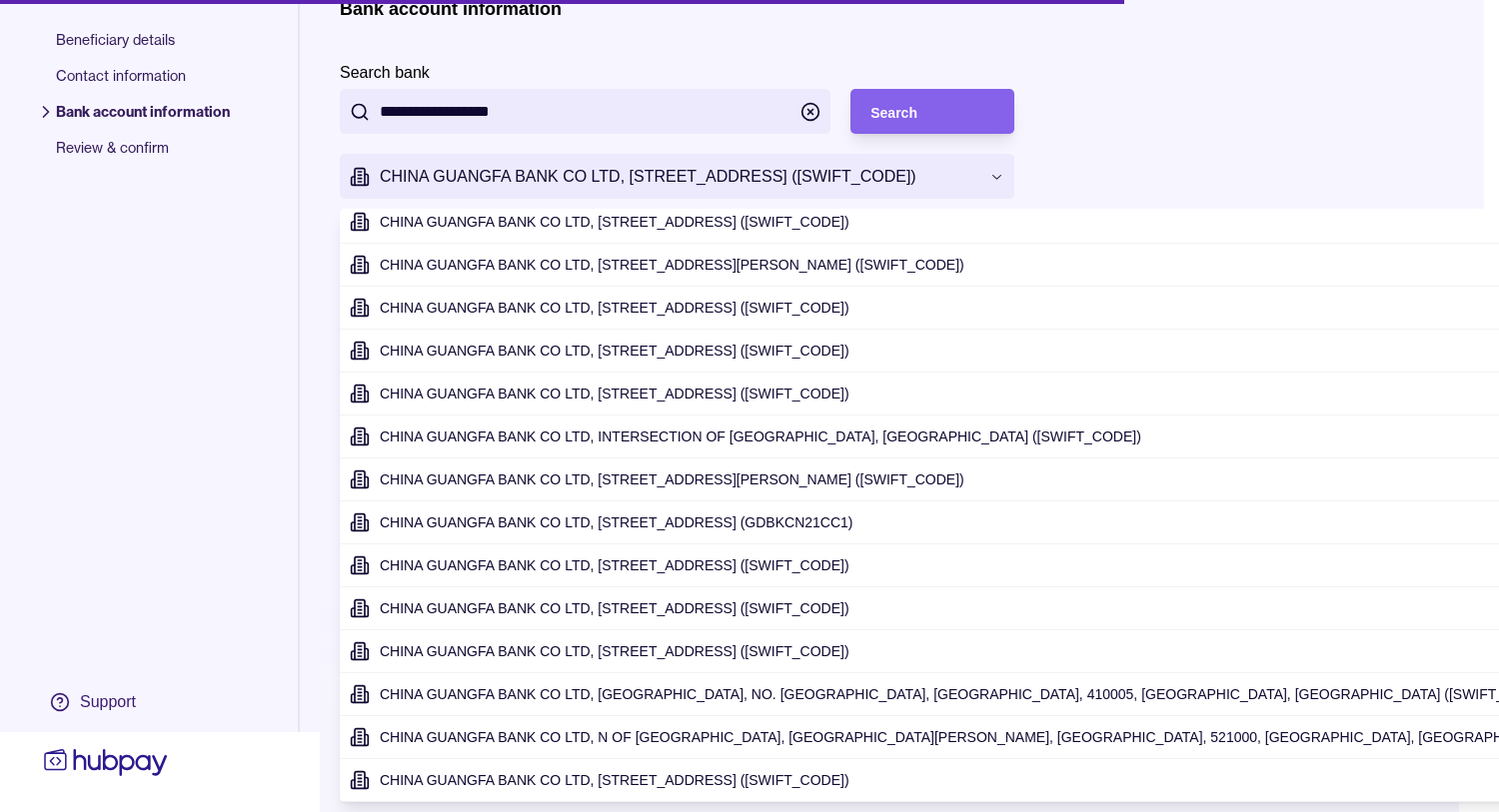 scroll, scrollTop: 266, scrollLeft: 0, axis: vertical 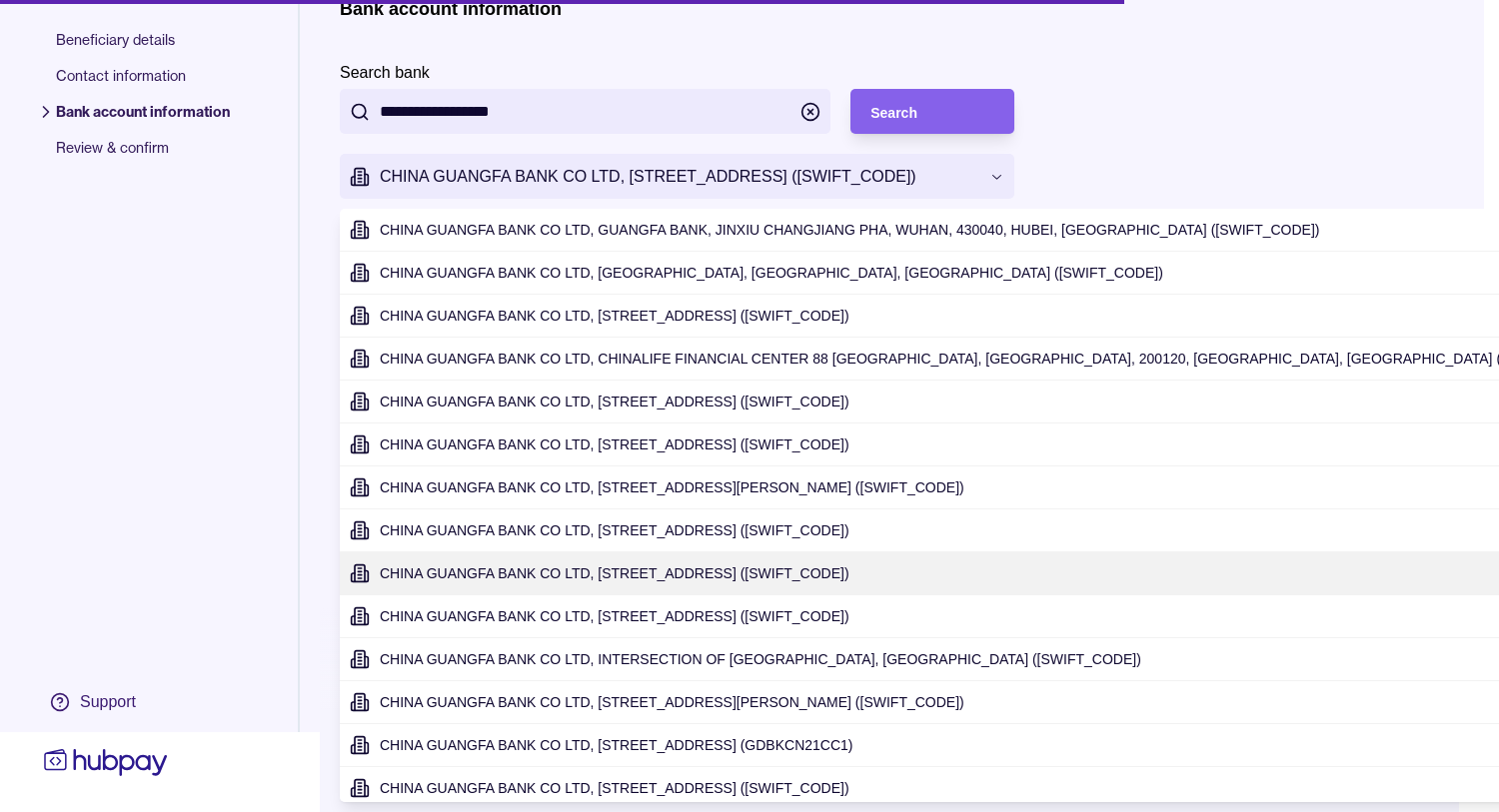 type on "**********" 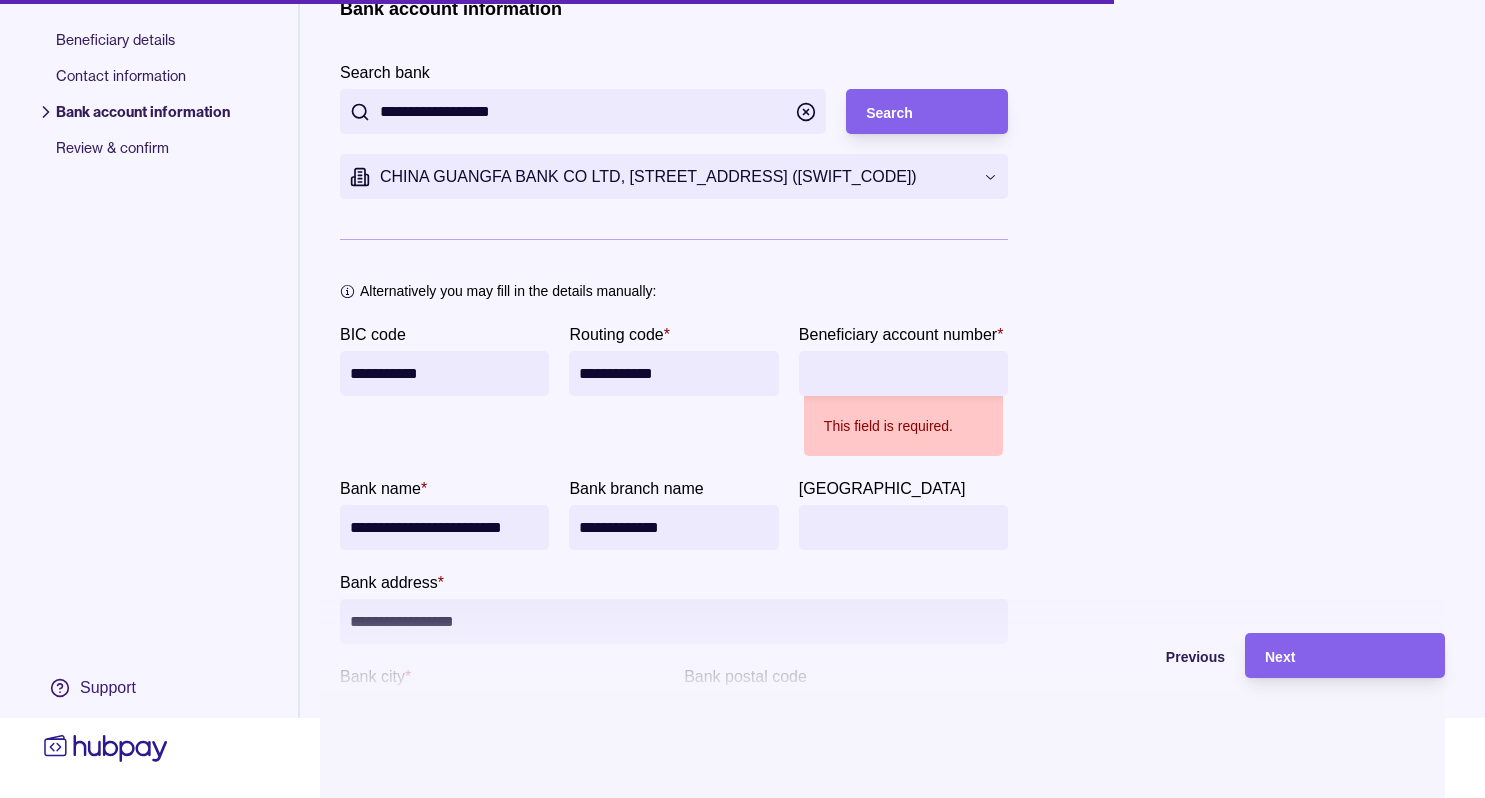 paste on "**********" 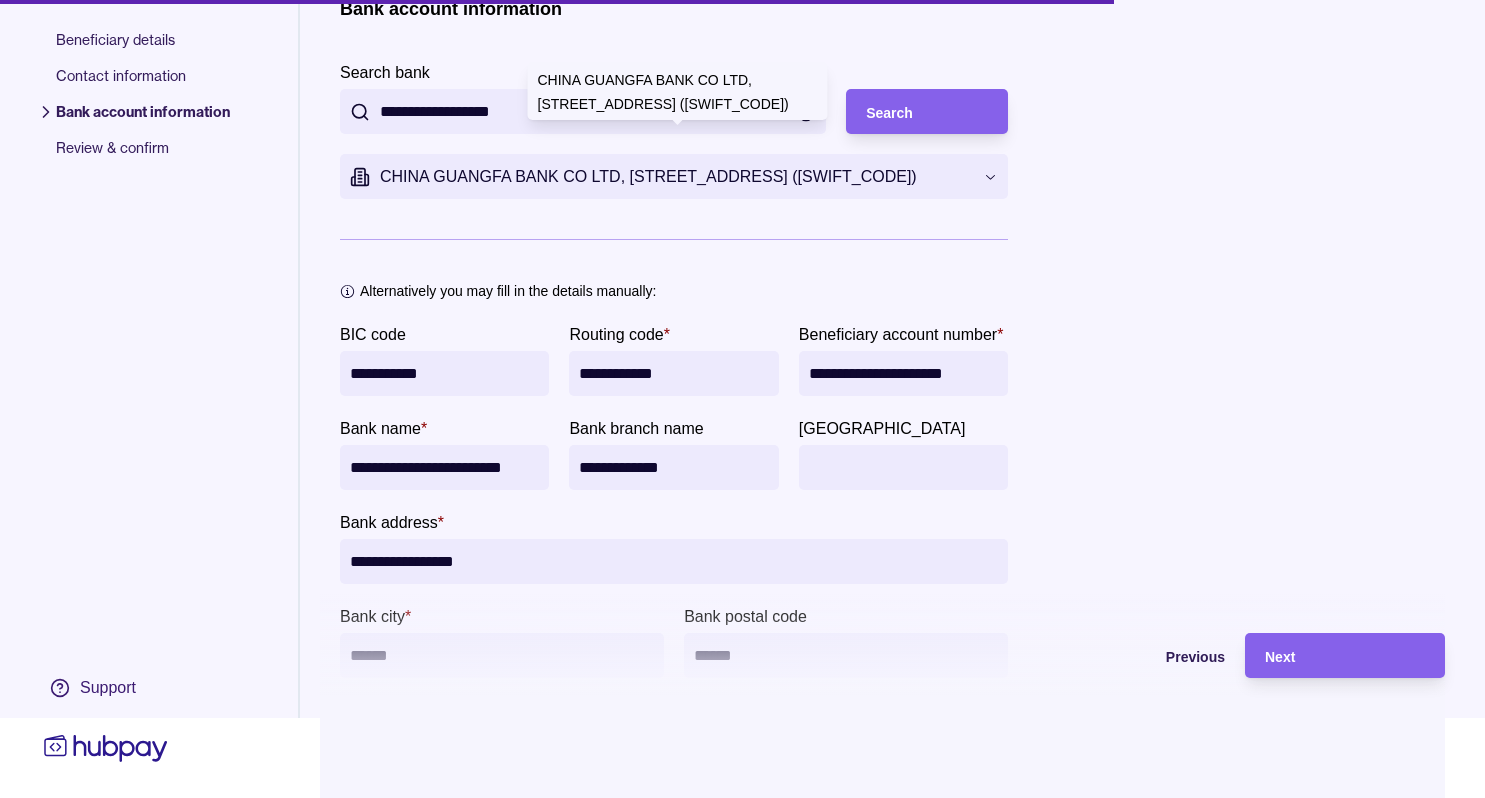 type on "**********" 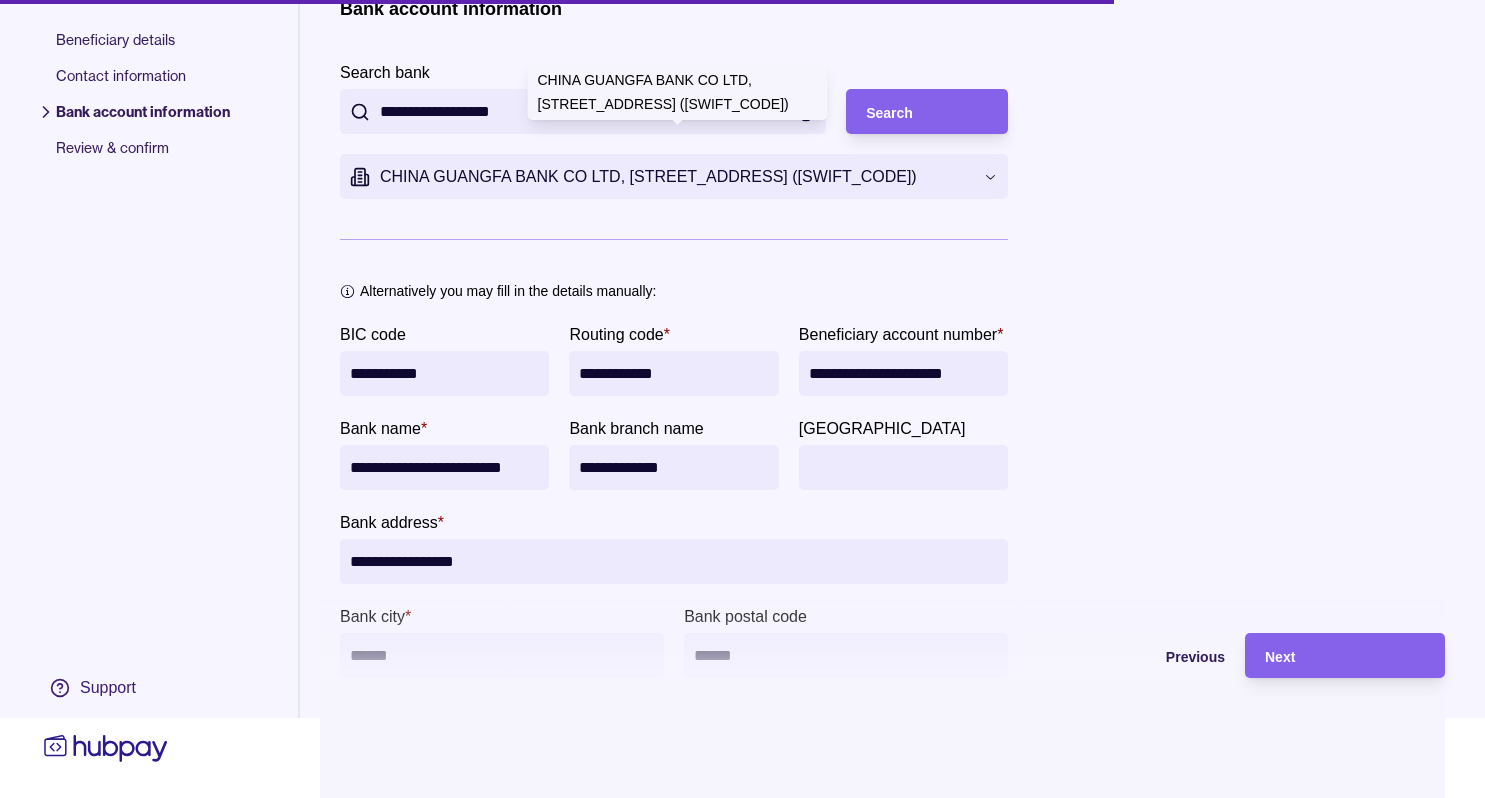click on "**********" at bounding box center (742, 319) 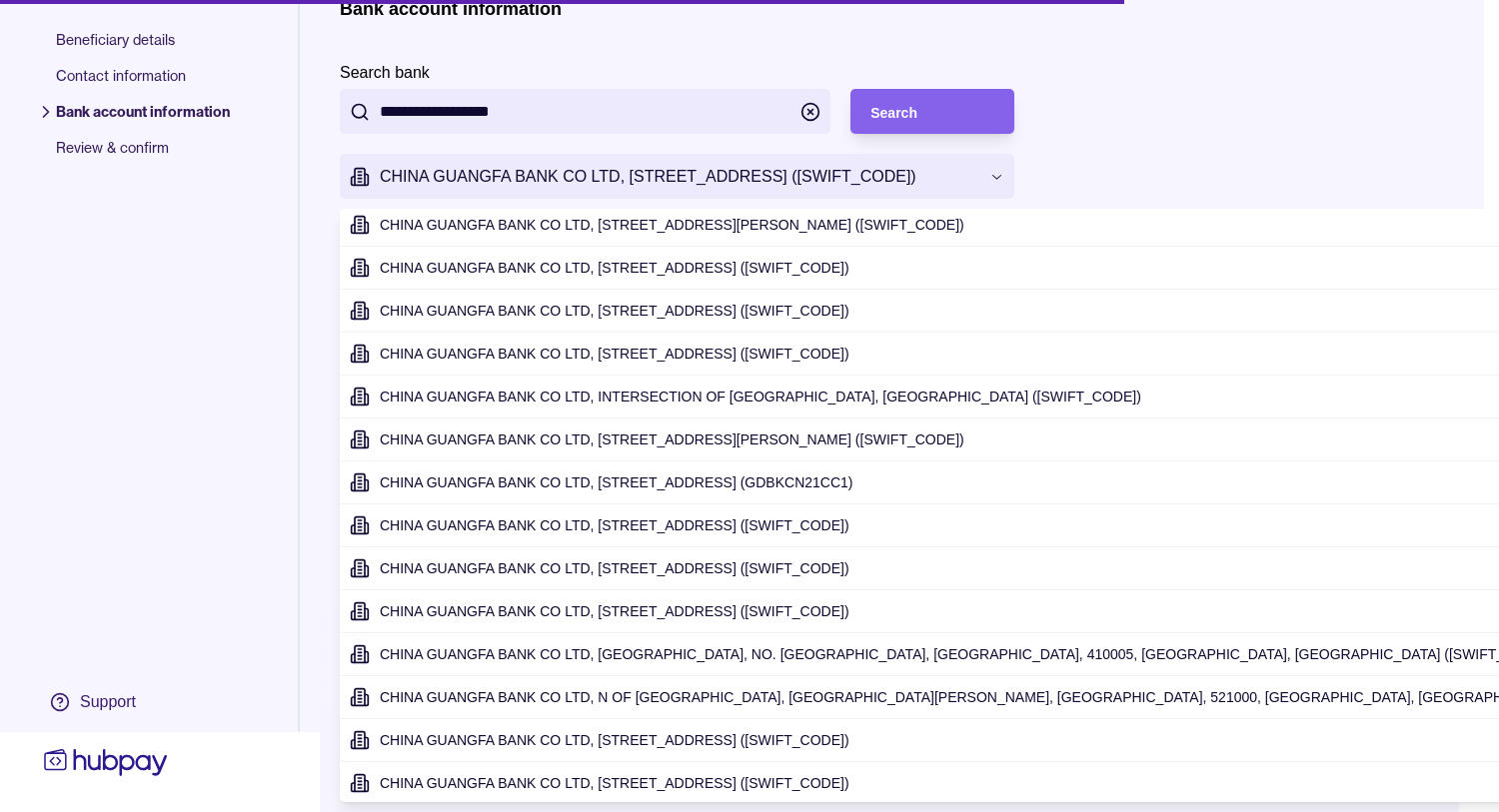 scroll, scrollTop: 266, scrollLeft: 0, axis: vertical 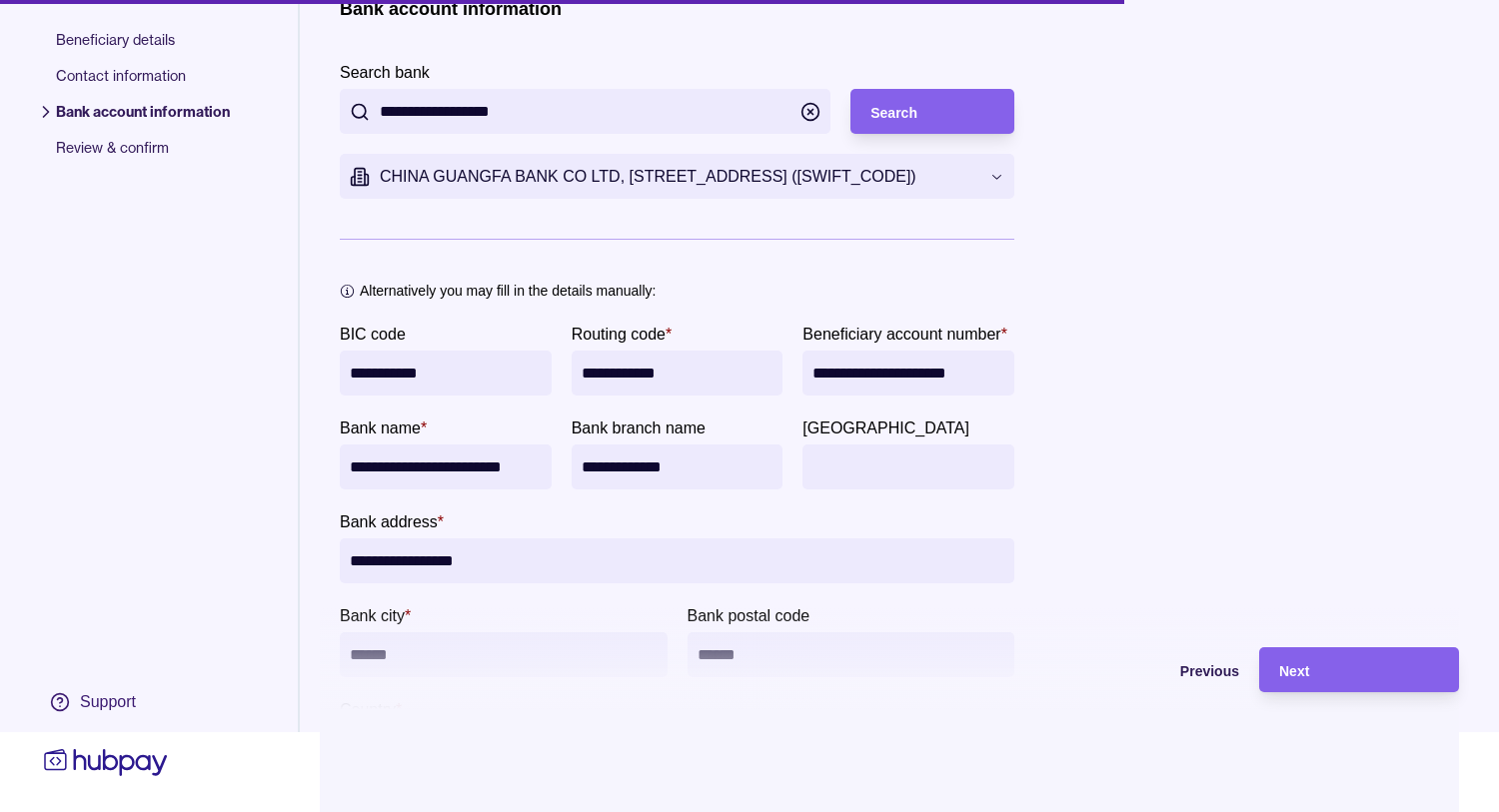 type on "**********" 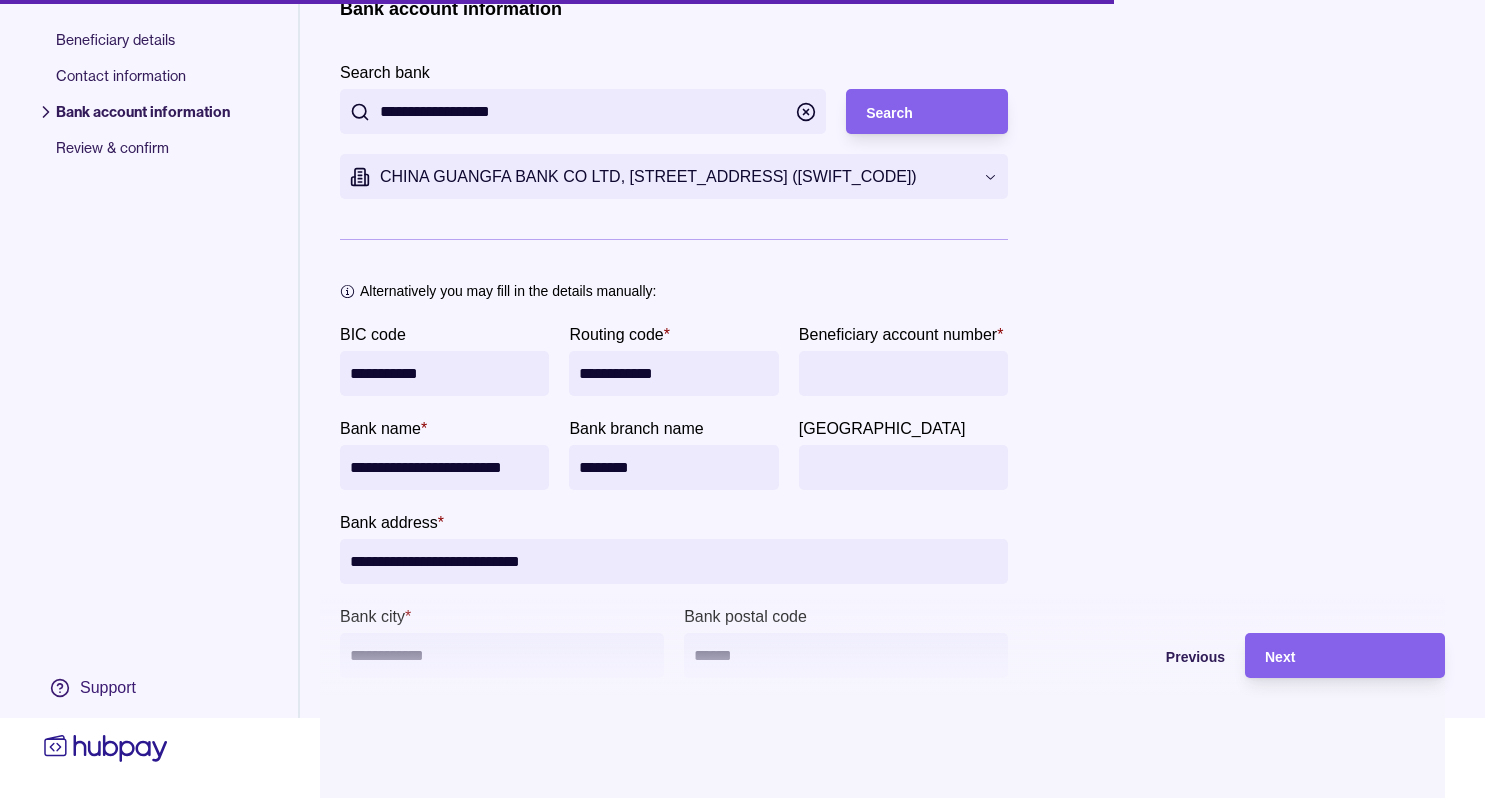 click on "**********" at bounding box center (742, 319) 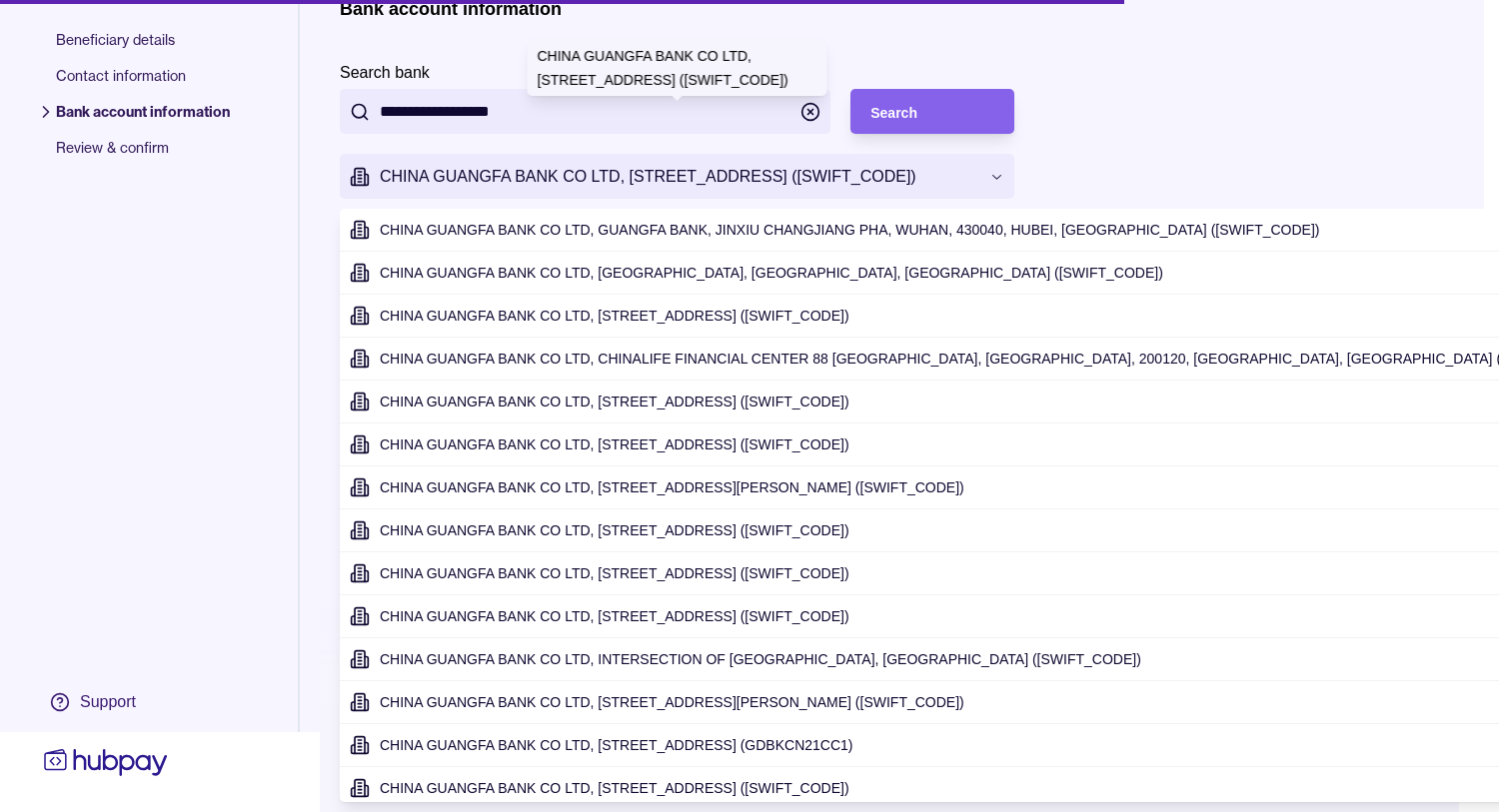 scroll, scrollTop: 51, scrollLeft: 0, axis: vertical 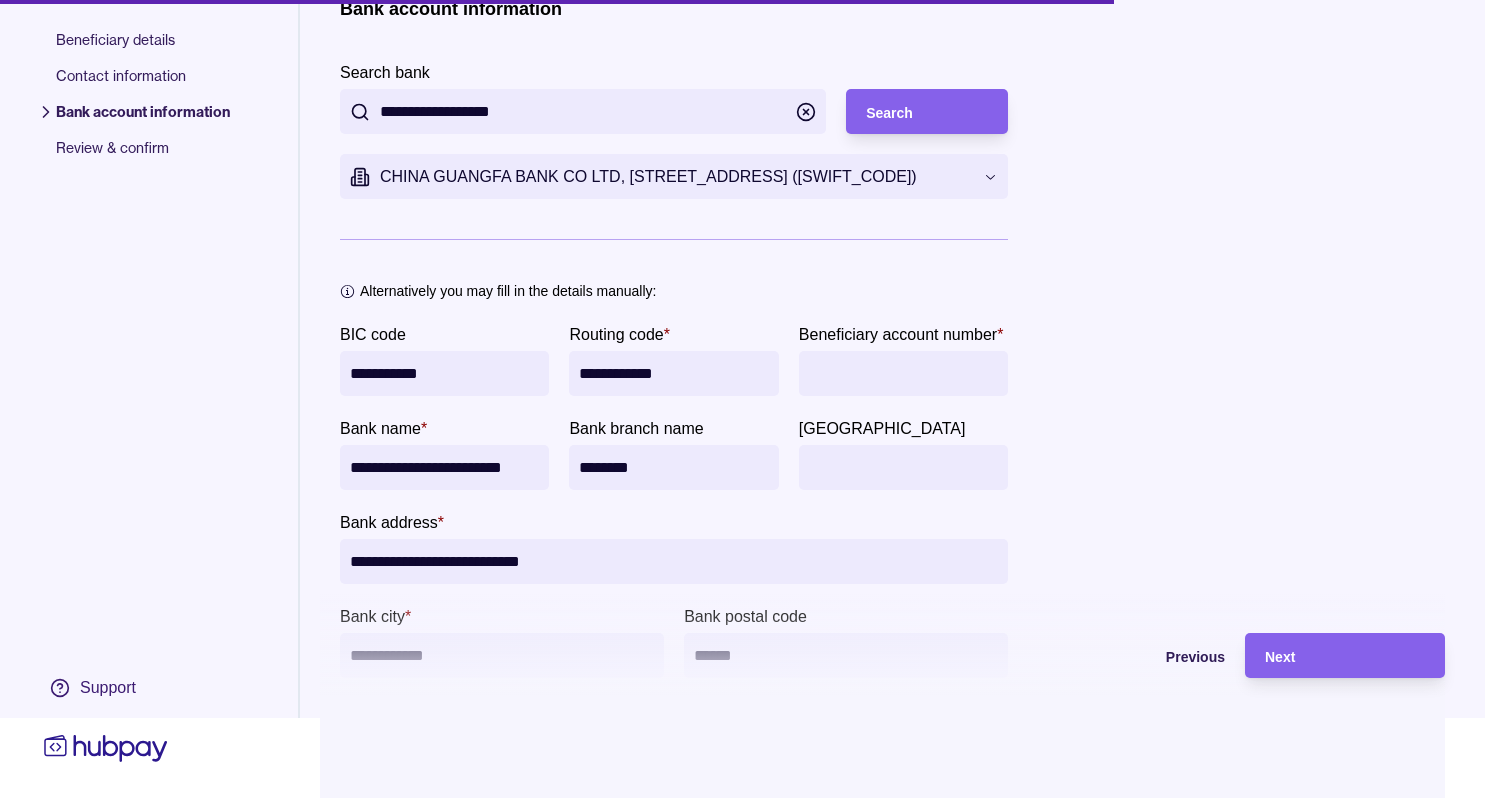 click on "**********" at bounding box center (742, 319) 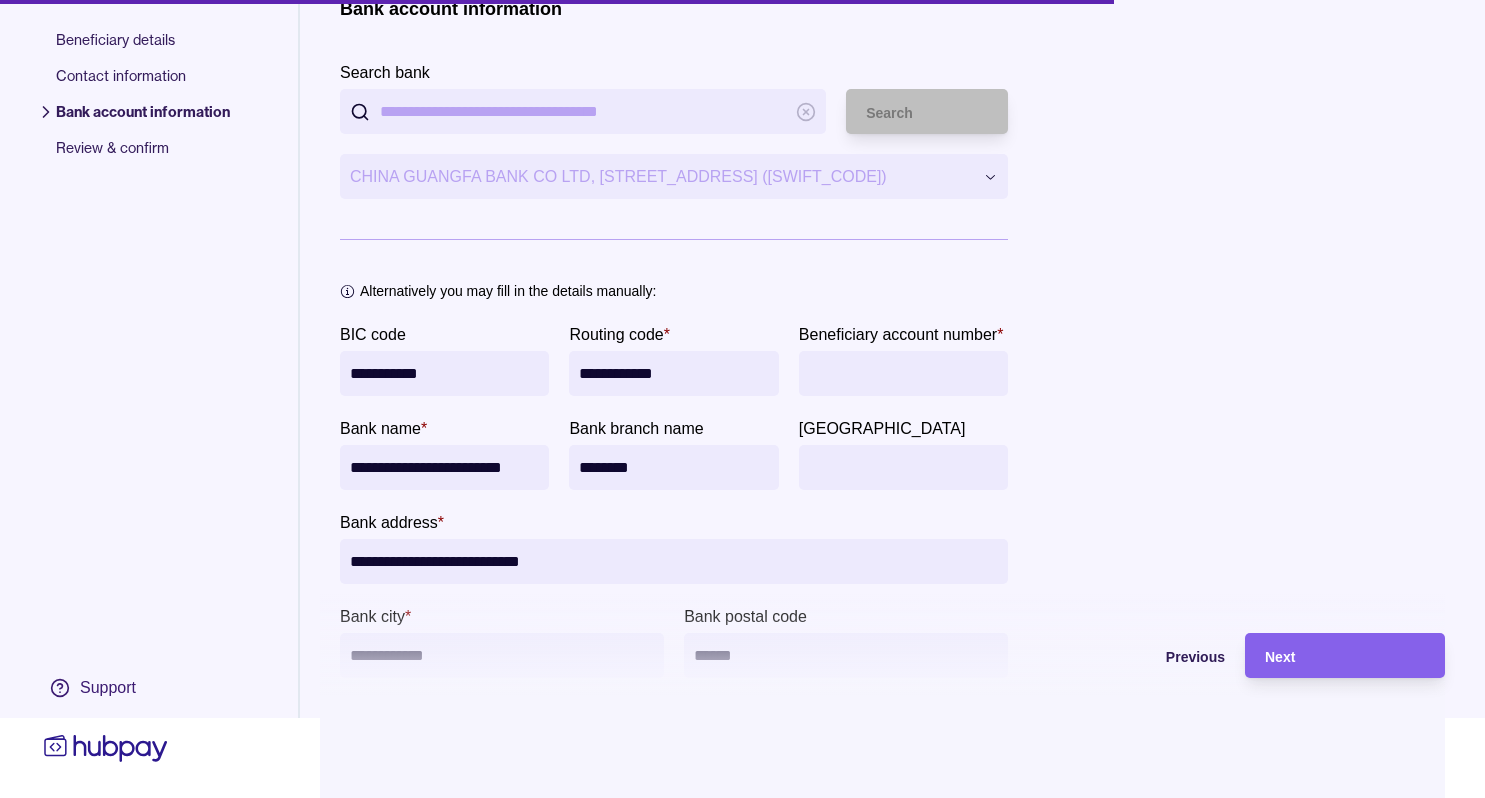 paste on "**********" 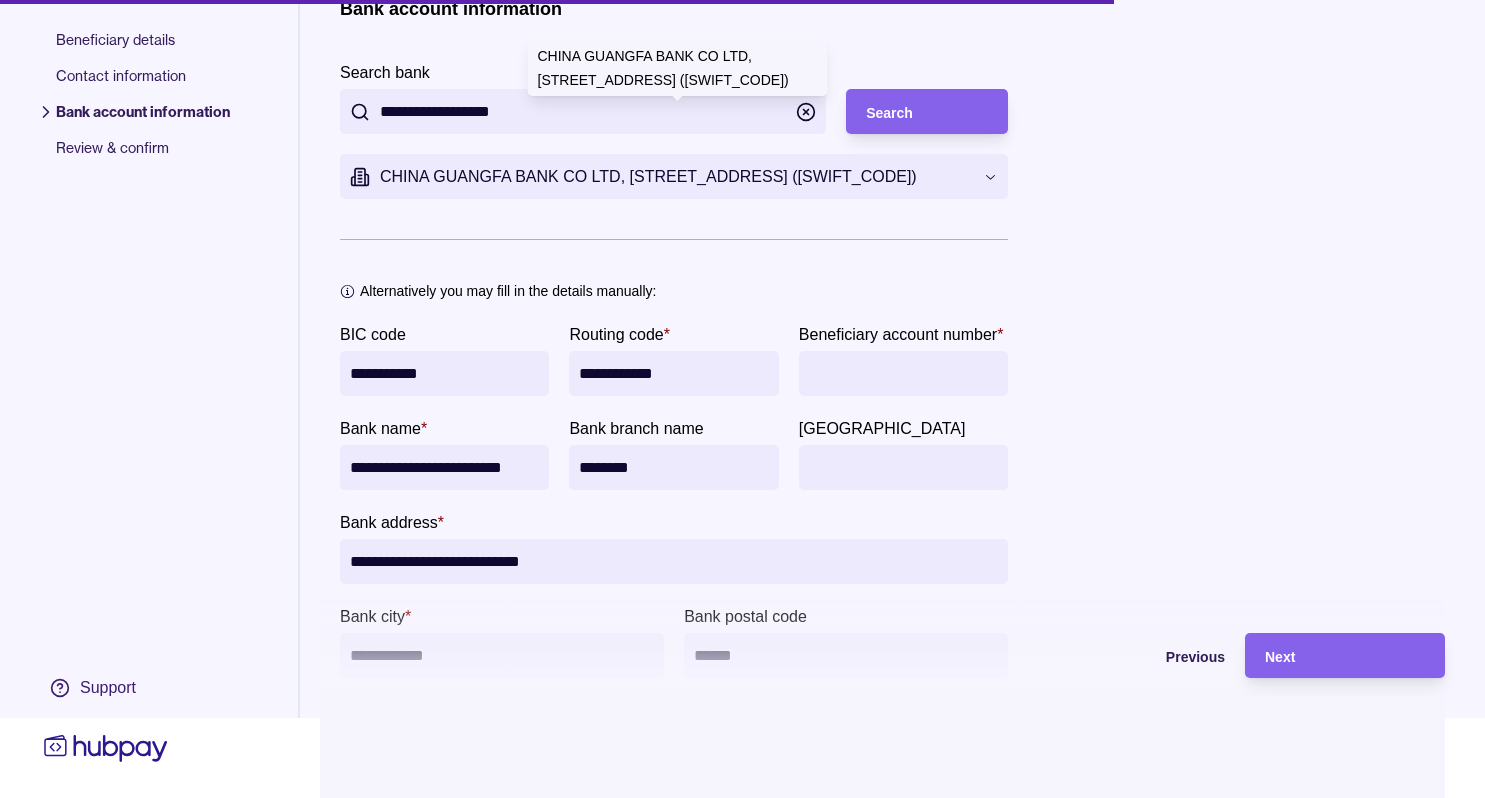 type on "**********" 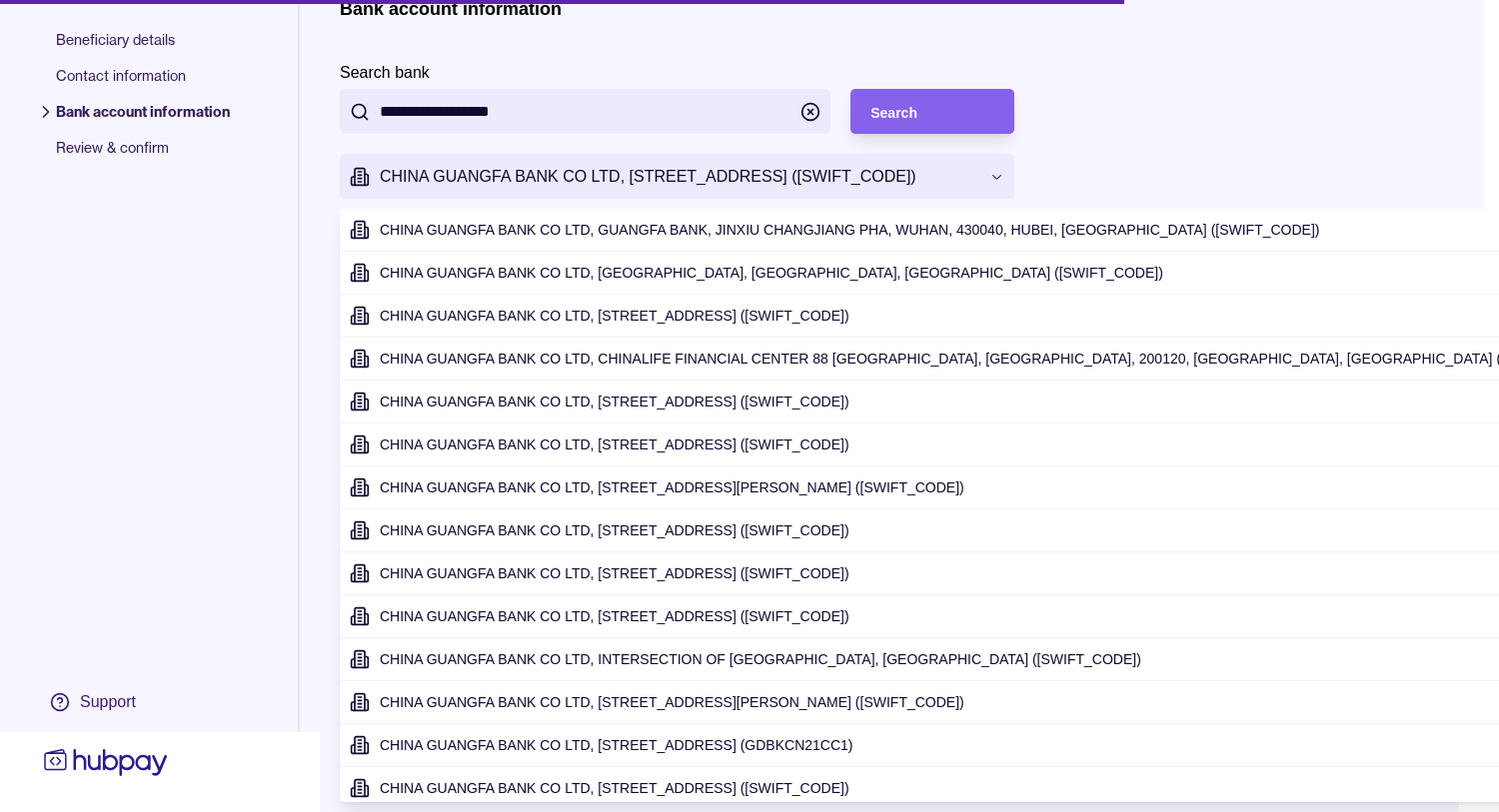 click on "**********" at bounding box center (750, 326) 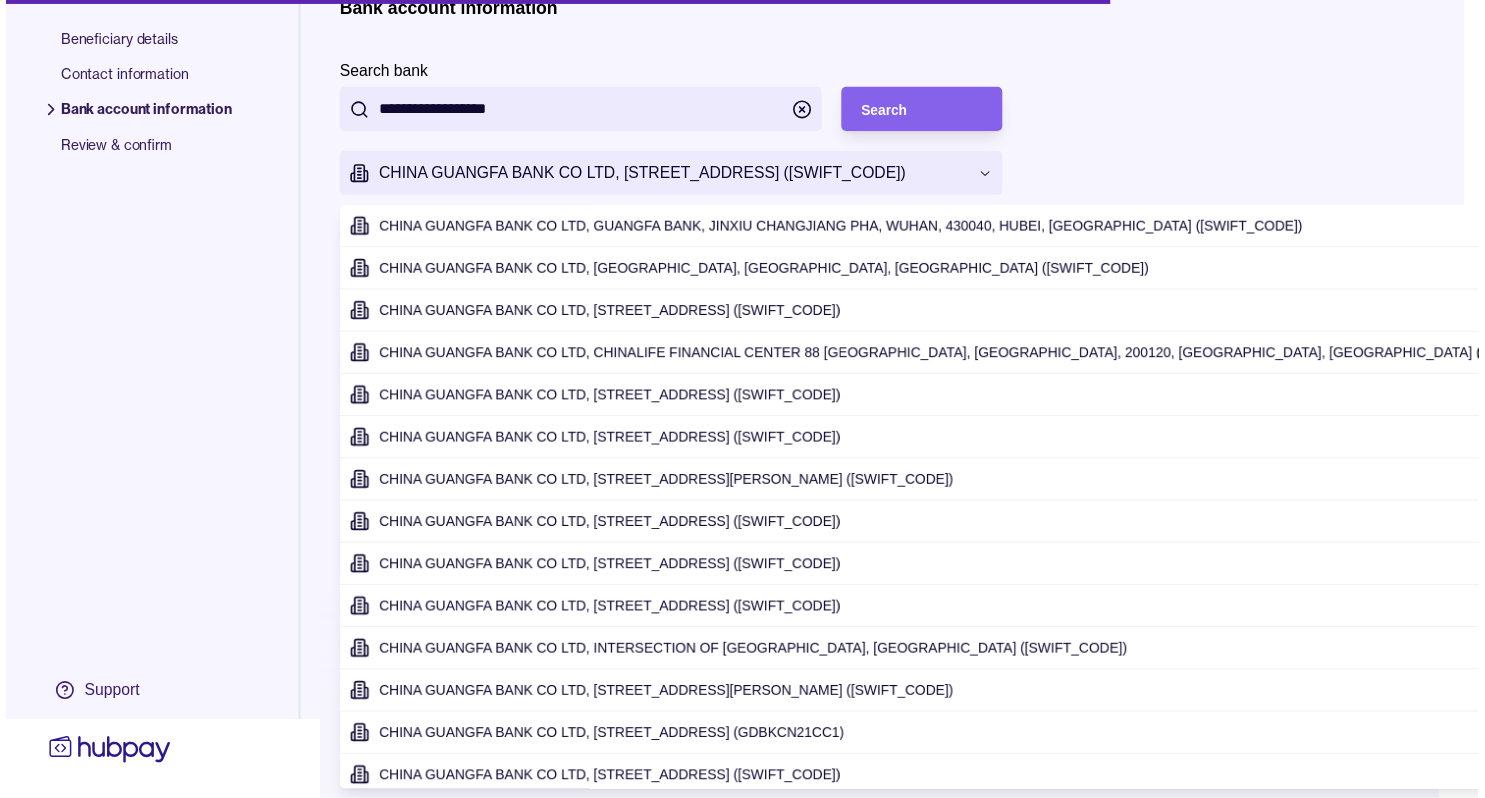 scroll, scrollTop: 51, scrollLeft: 0, axis: vertical 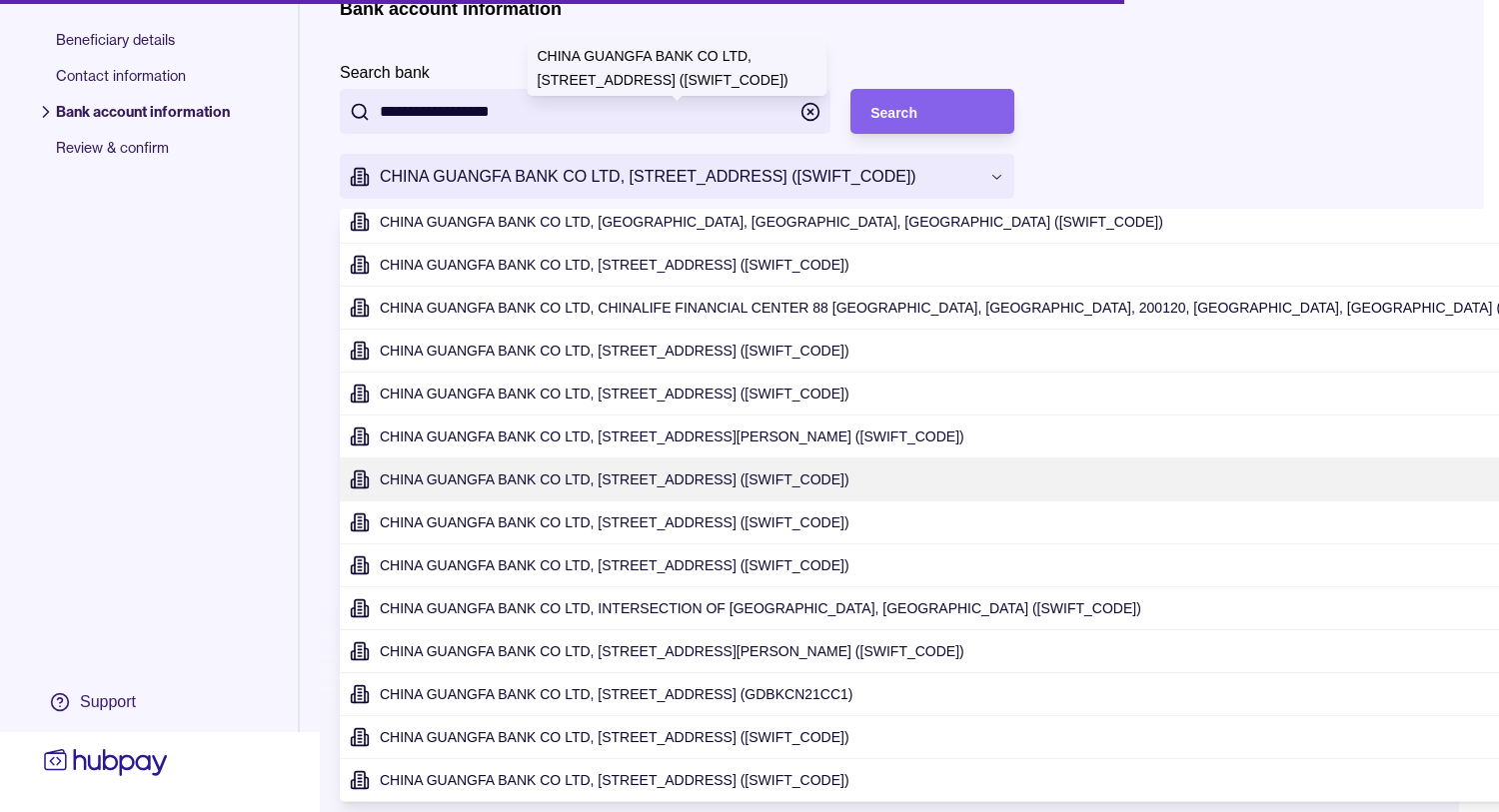 click on "**********" at bounding box center (750, 326) 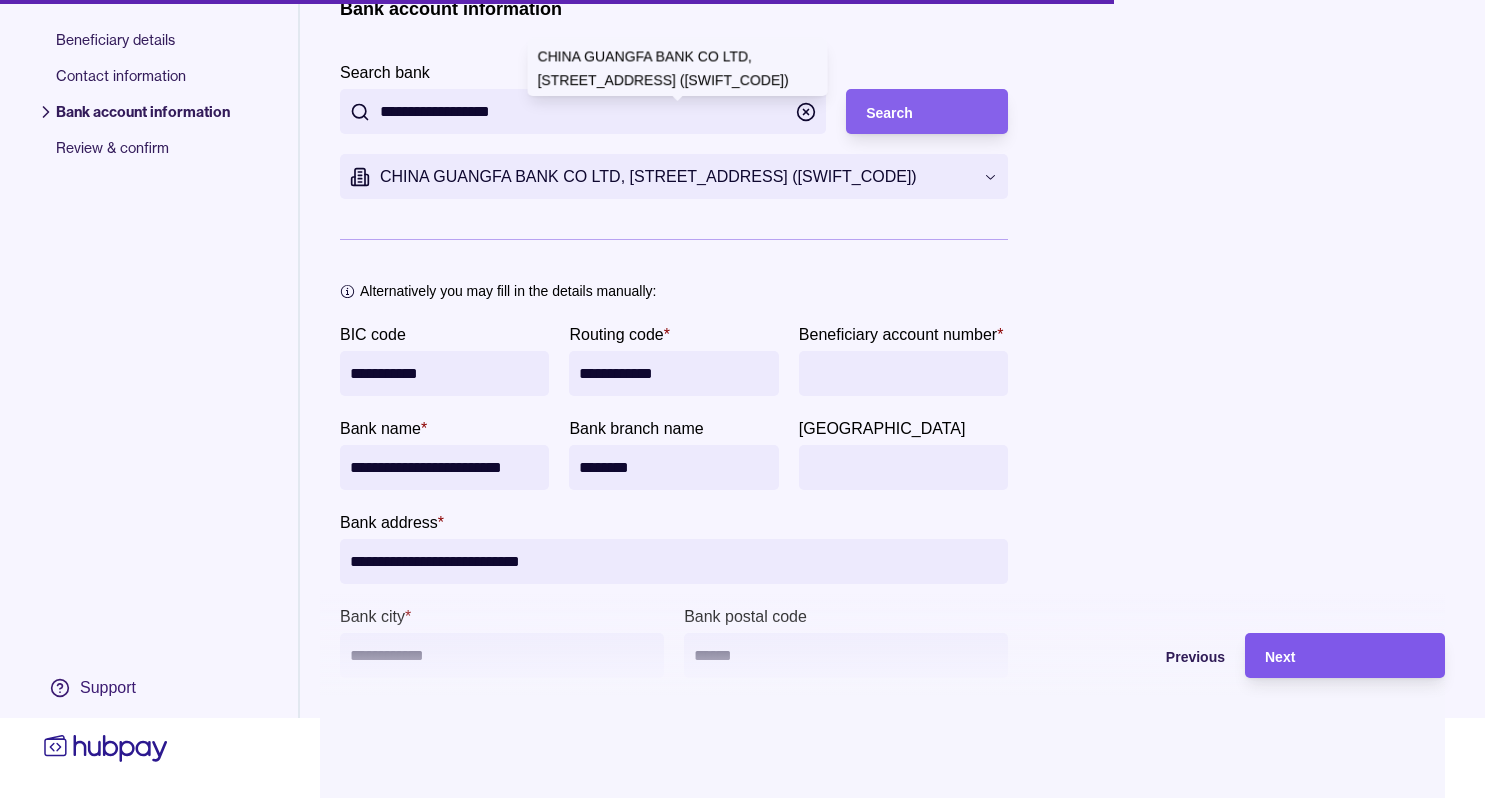 click on "Next" at bounding box center (1330, 655) 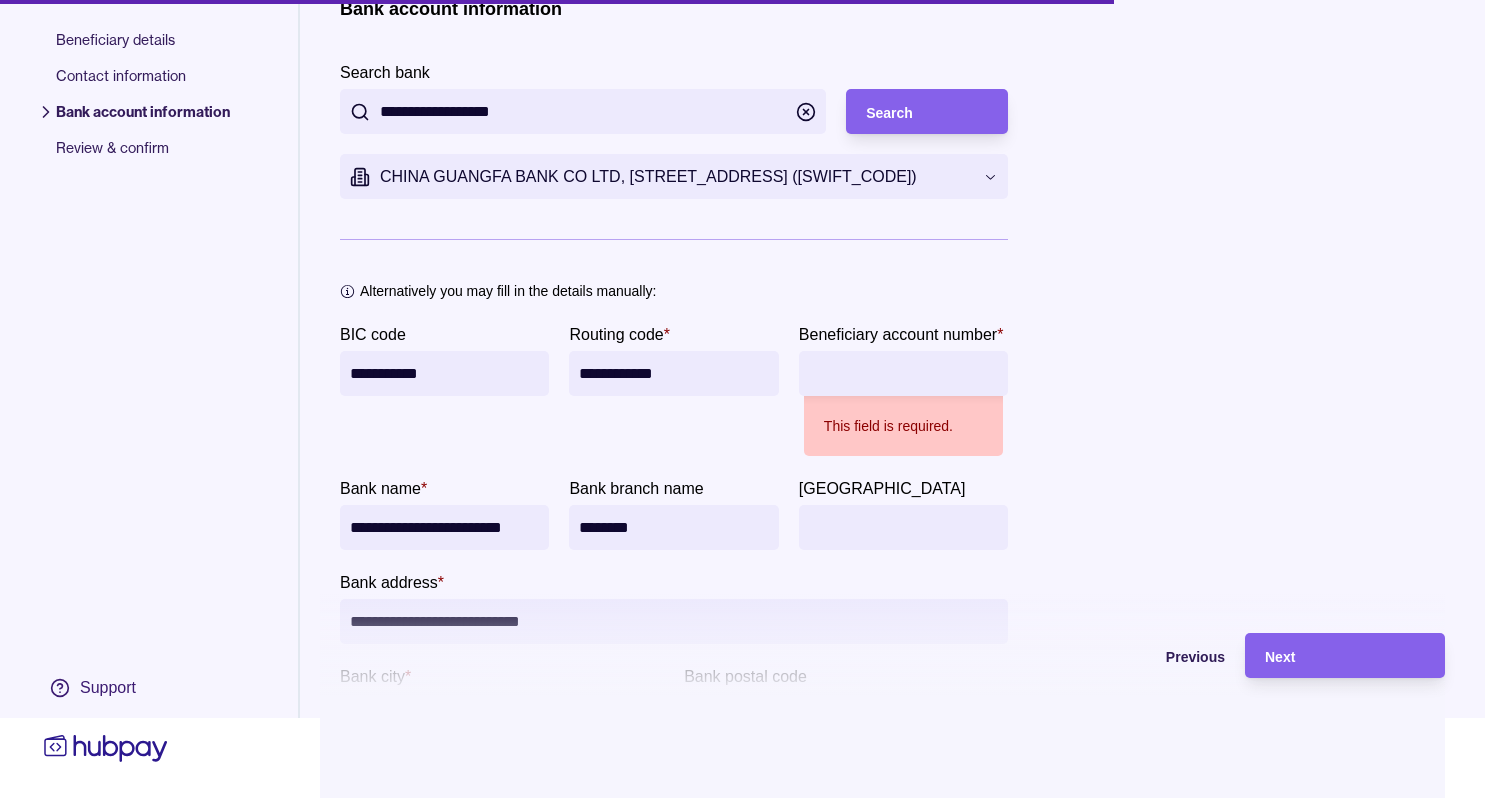 paste on "**********" 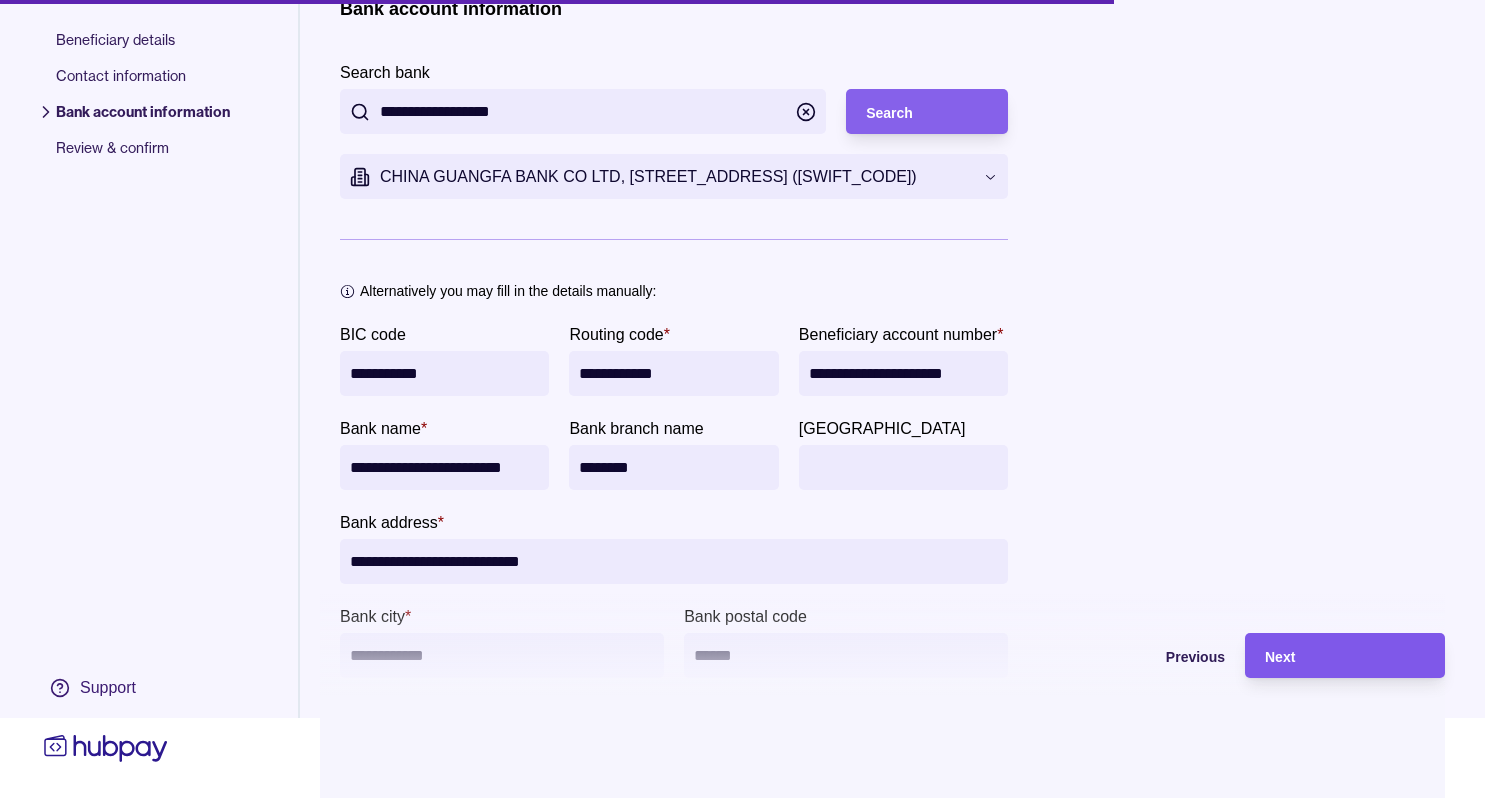 type on "**********" 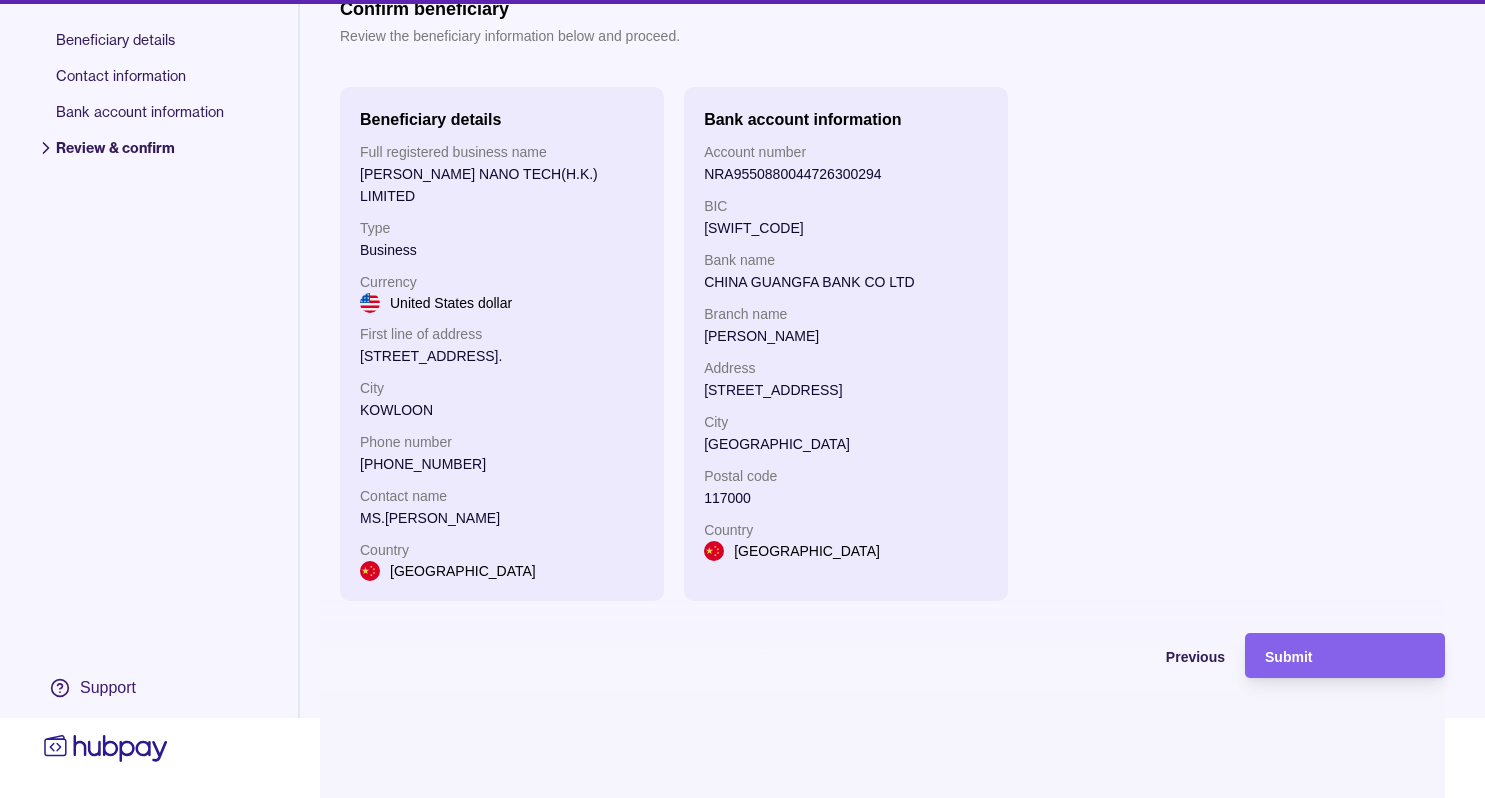click on "Submit" at bounding box center [1345, 656] 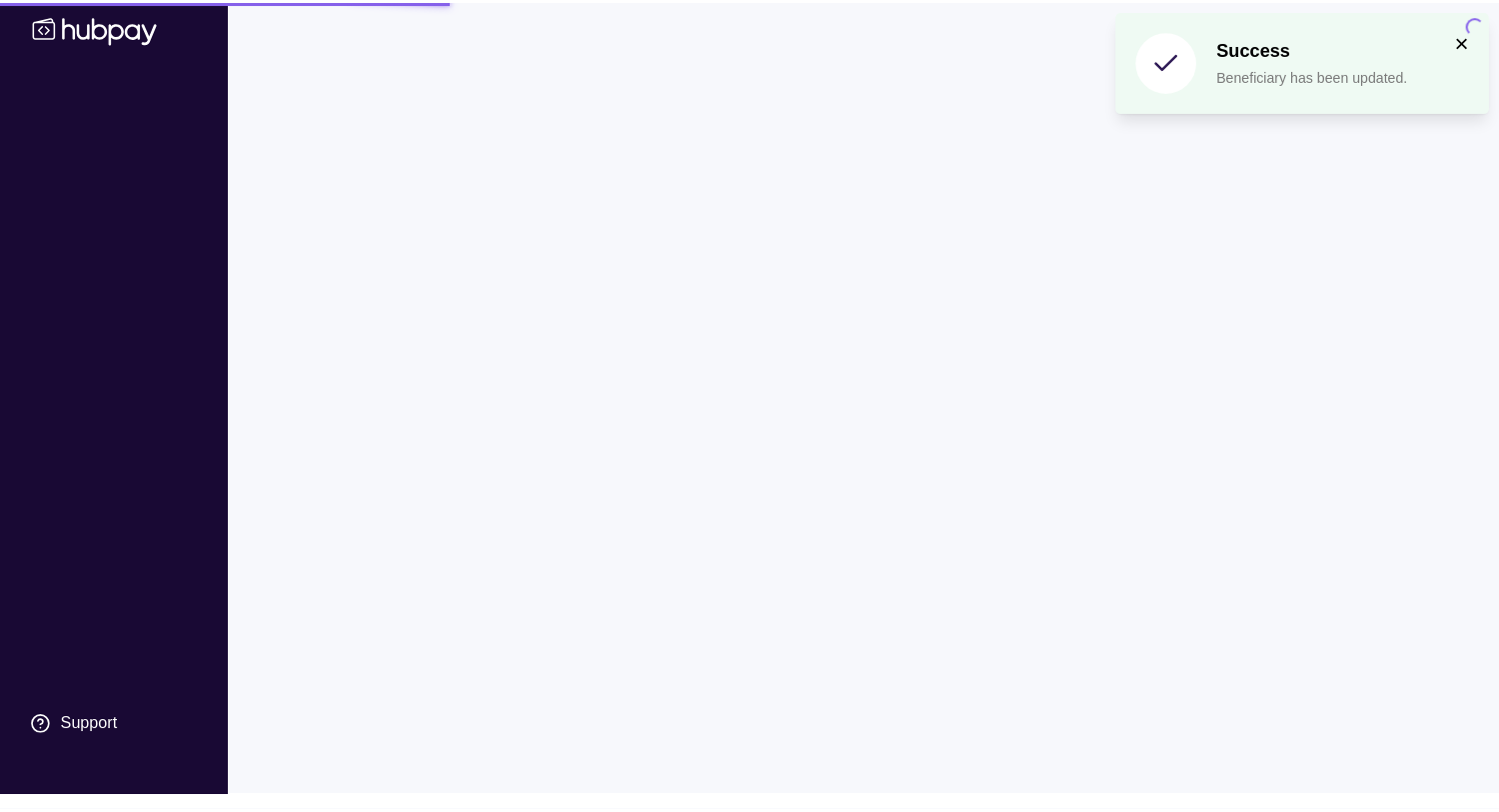scroll, scrollTop: 0, scrollLeft: 0, axis: both 